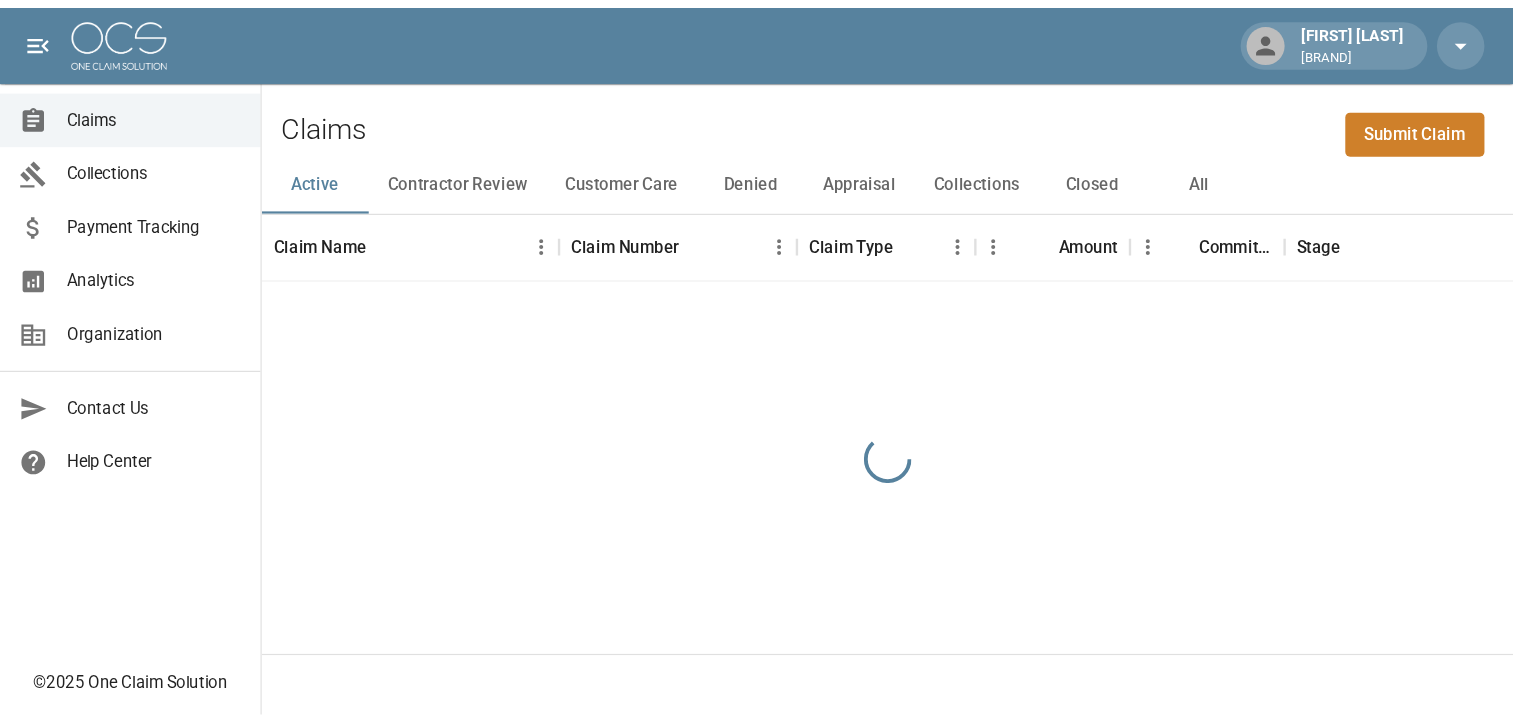 scroll, scrollTop: 0, scrollLeft: 0, axis: both 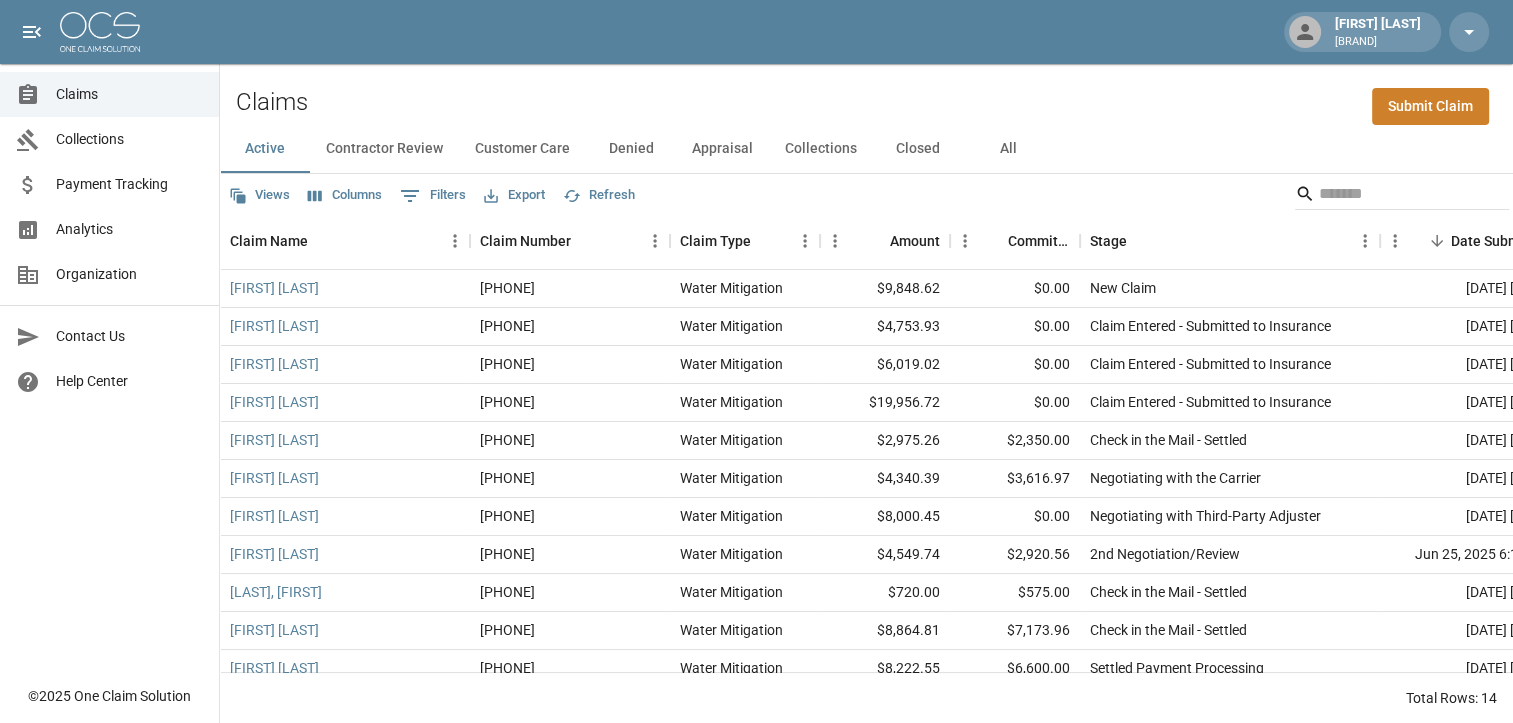 click on "Submit Claim" at bounding box center (1430, 106) 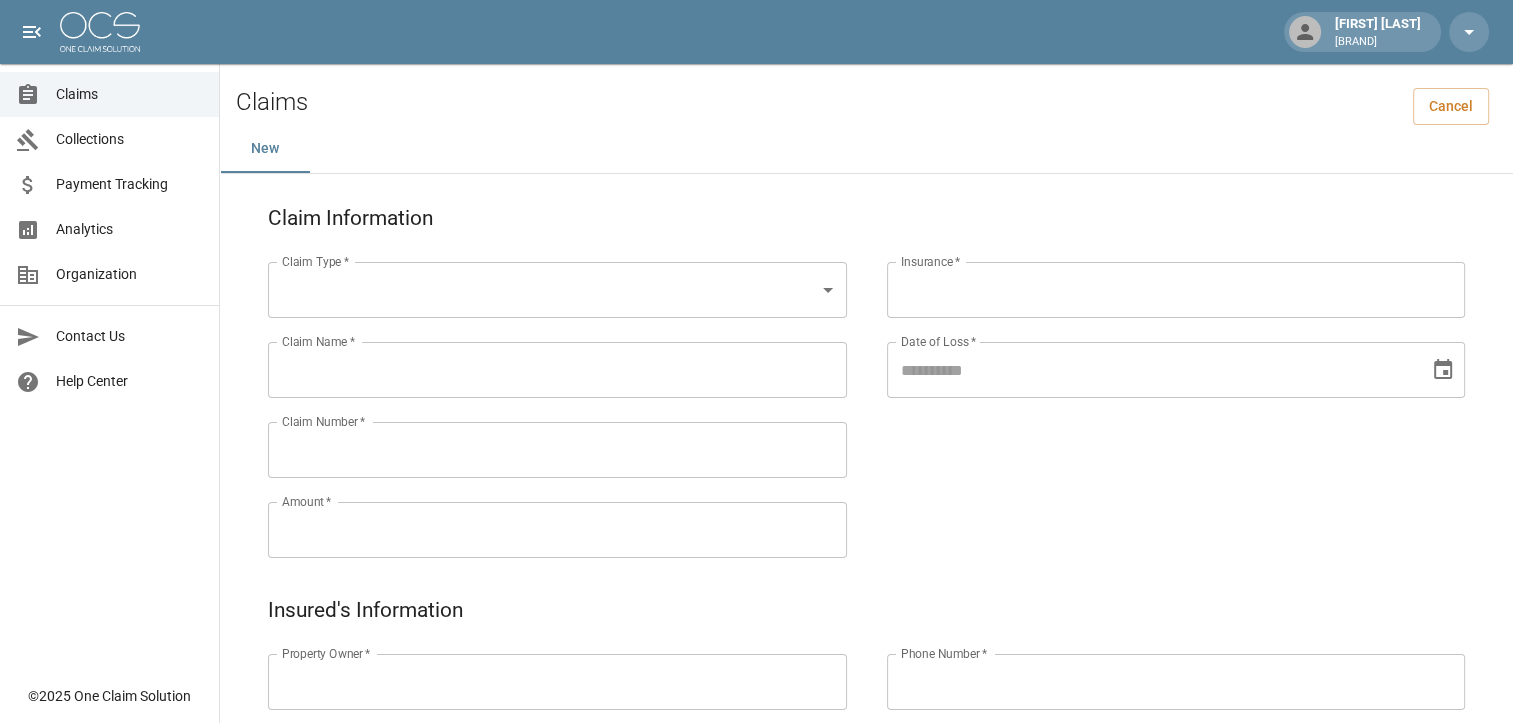 click on "[FIRST] [LAST] [BRAND] Claims Collections Payment Tracking Analytics Organization Contact Us Help Center ©  2025   [BRAND] Claims Cancel New Claim Information Claim Type   * ​ Claim Type   * Claim Name   * Claim Name   * Claim Number   * Claim Number   * Amount   * Amount   * Insurance   * Insurance   * Date of Loss   * Date of Loss   * Insured's Information Property Owner   * Property Owner   * Mailing Address   * Mailing Address   * Mailing City   * Mailing City   * Mailing State   * Mailing State   * Mailing Zip   * Mailing Zip   * Phone Number   * Phone Number   * Alt. Phone Number Alt. Phone Number Email Email Documentation Invoice (PDF)* ​ Upload file(s) Invoice (PDF)* Work Authorization* ​ Upload file(s) Work Authorization* Photo Link Photo Link Paperwork (dry logs, supporting documentation) ​ Upload file(s) Paperwork (dry logs, supporting documentation) Testing ​ Upload file(s) Testing Photos (PDF) ​ *" at bounding box center [756, 836] 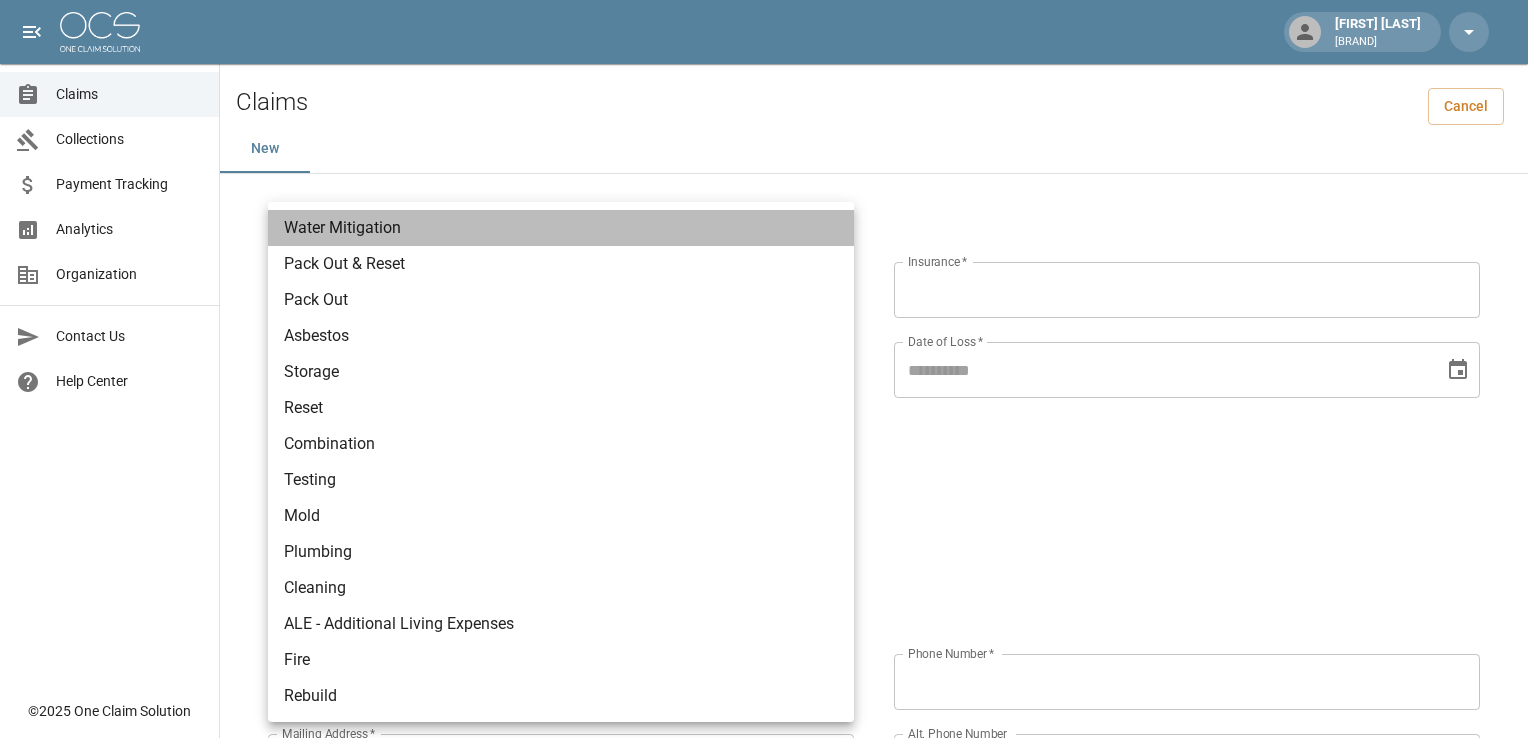 click on "Water Mitigation" at bounding box center [561, 228] 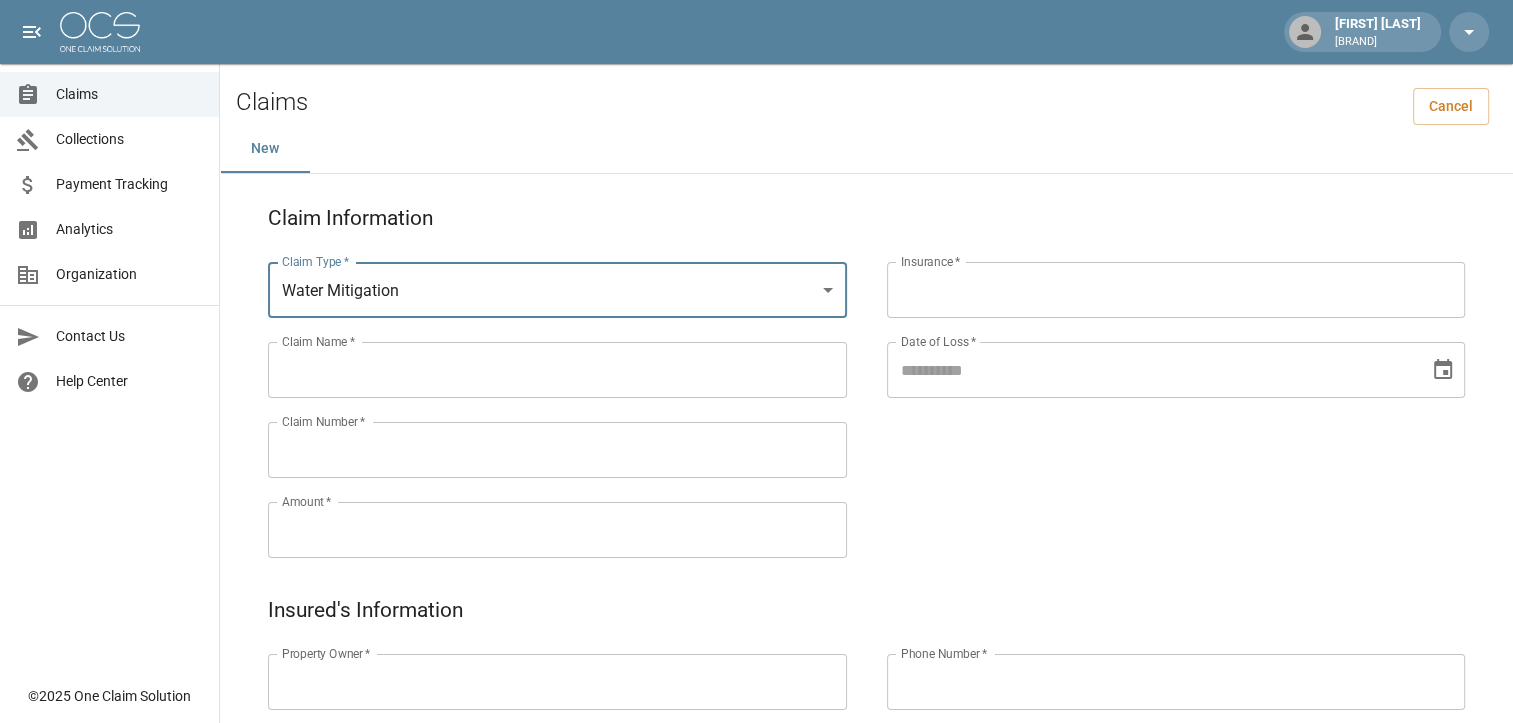 click on "Claim Name   *" at bounding box center (557, 370) 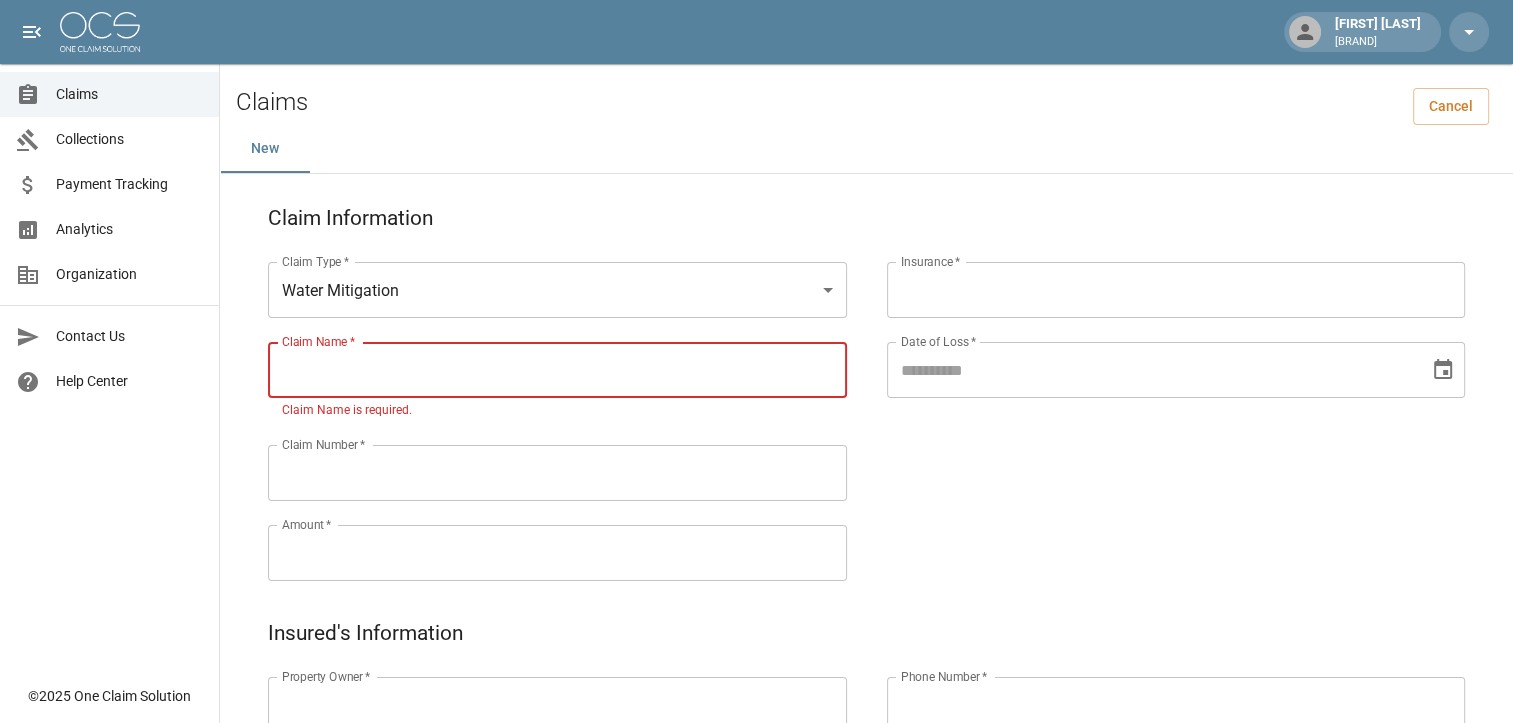 click on "Claim Name   *" at bounding box center (557, 370) 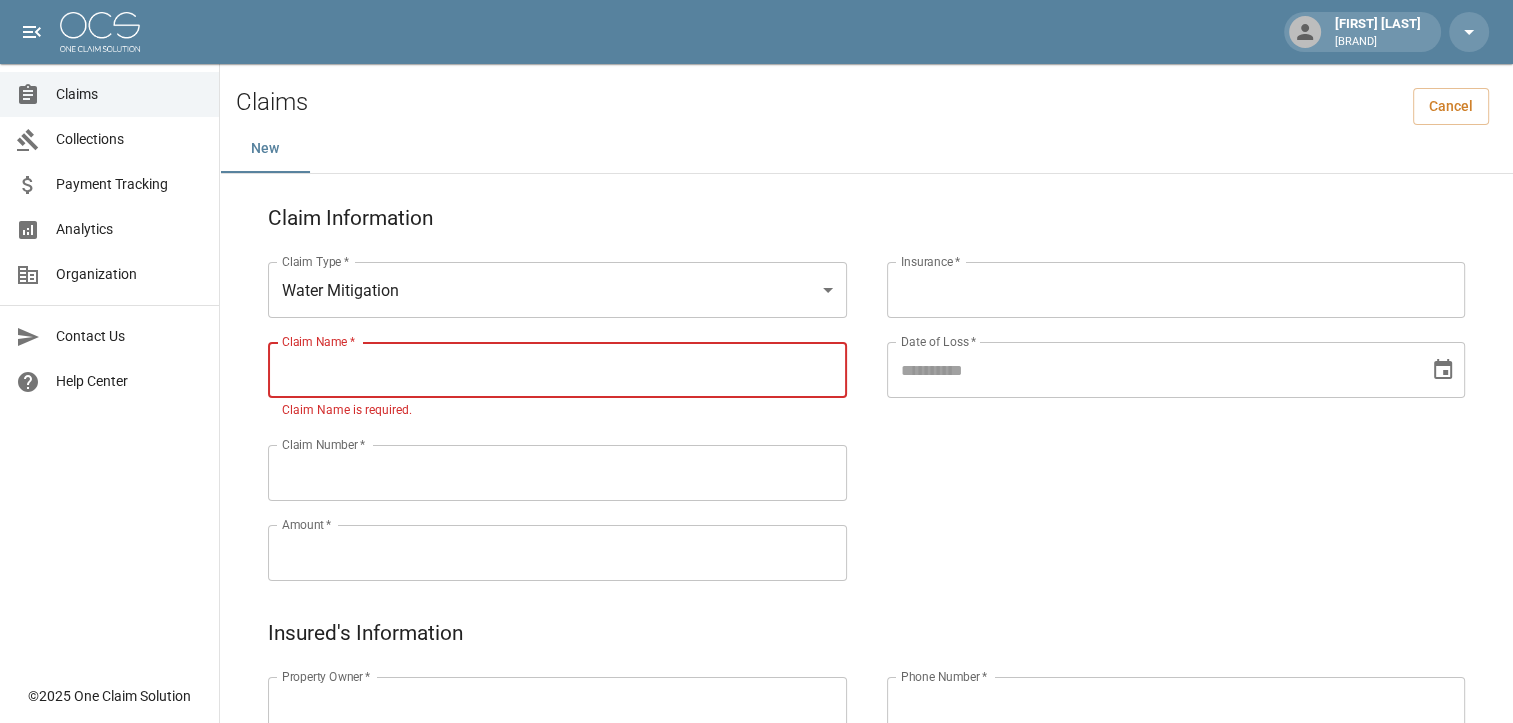 paste on "**********" 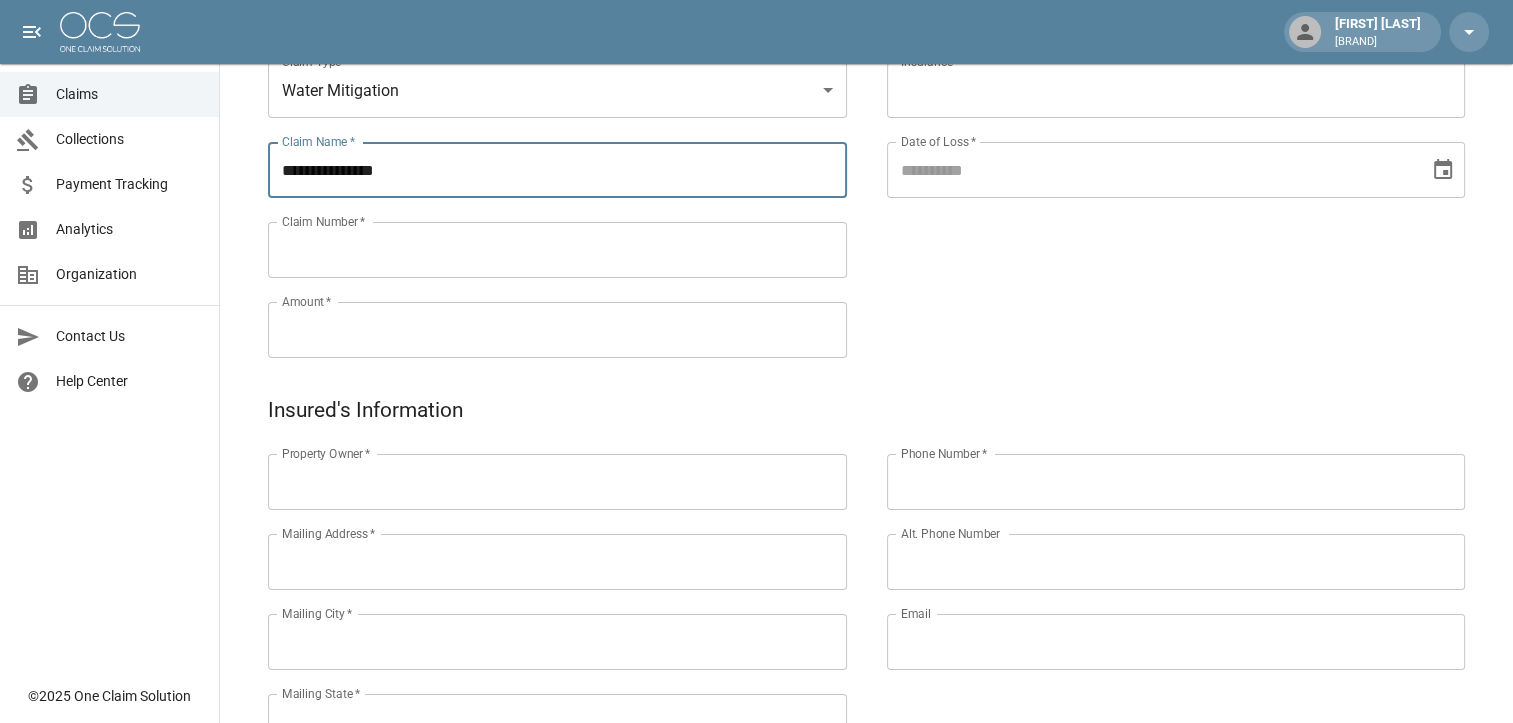 scroll, scrollTop: 300, scrollLeft: 0, axis: vertical 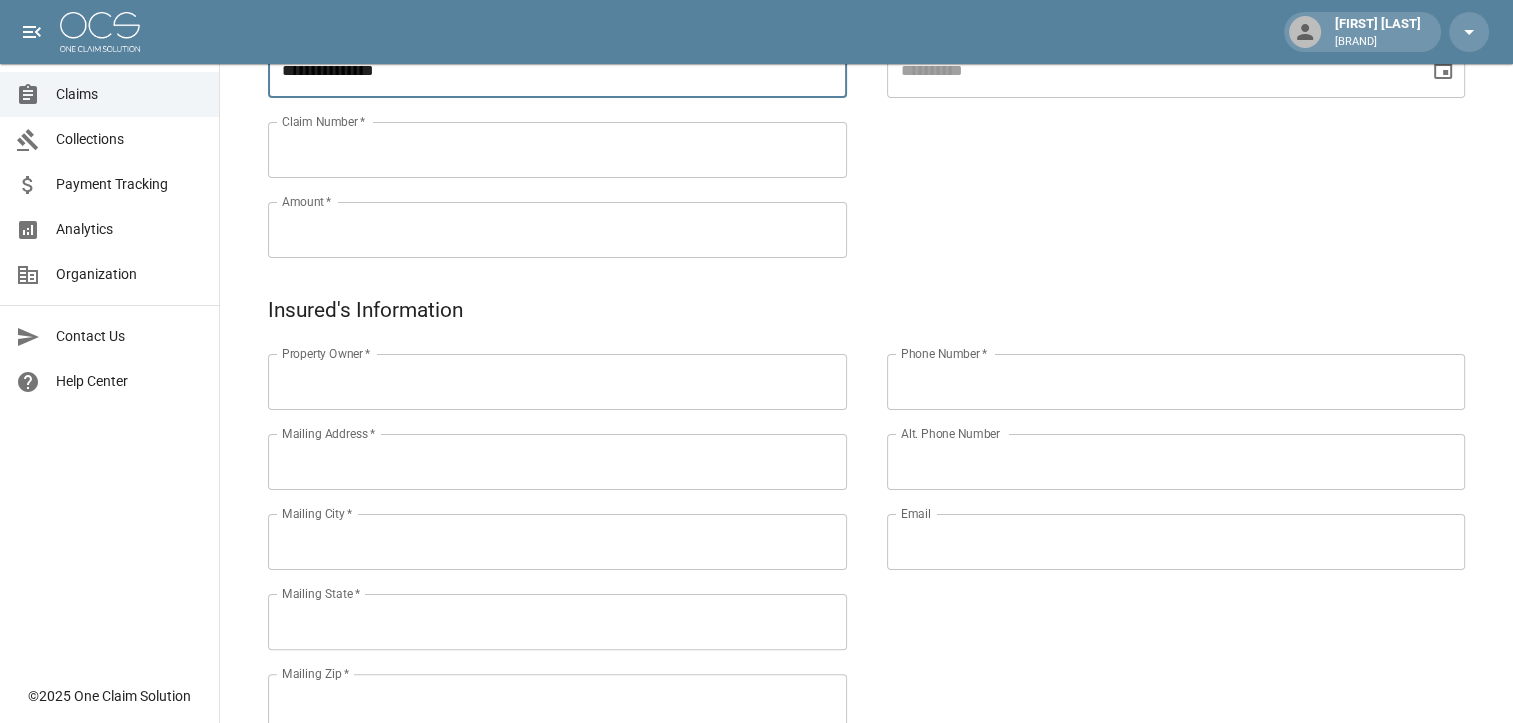 type on "**********" 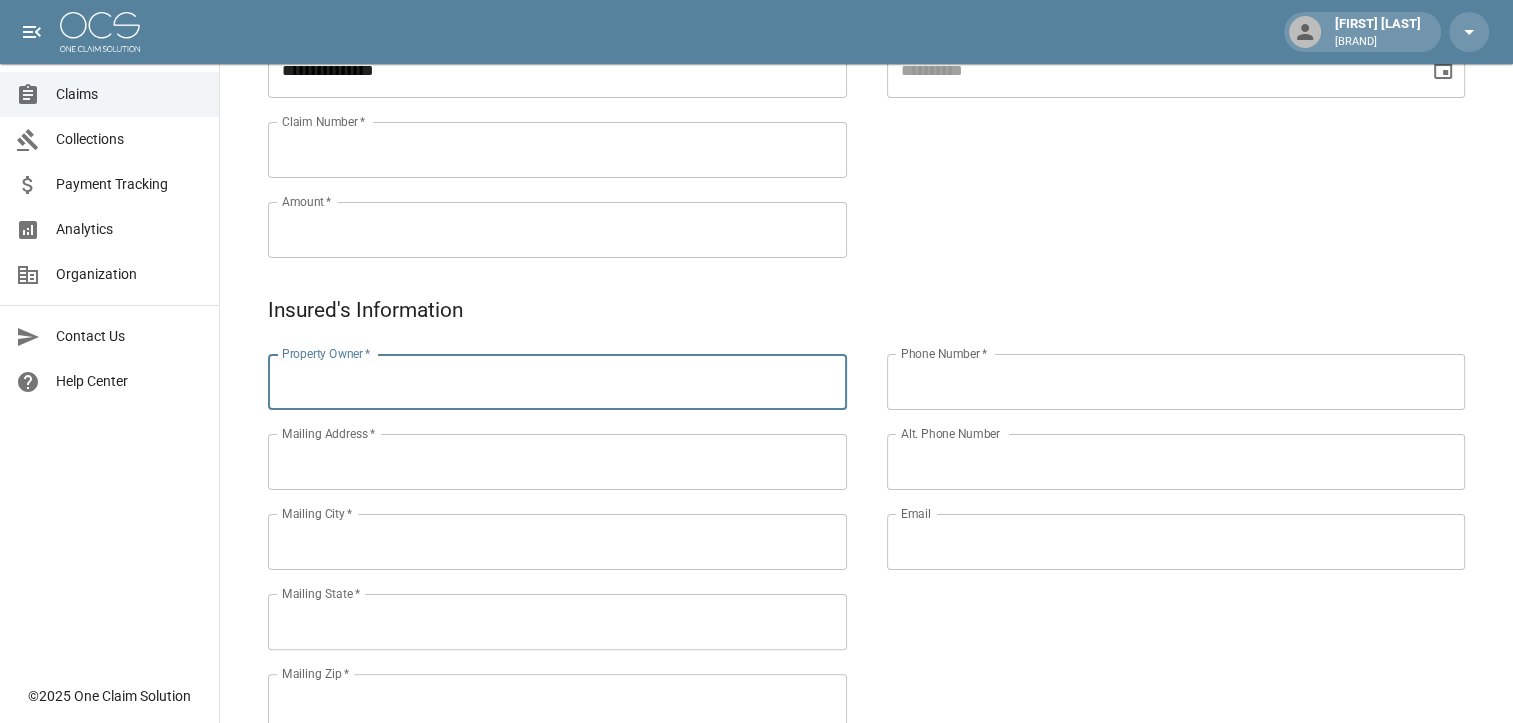 paste on "**********" 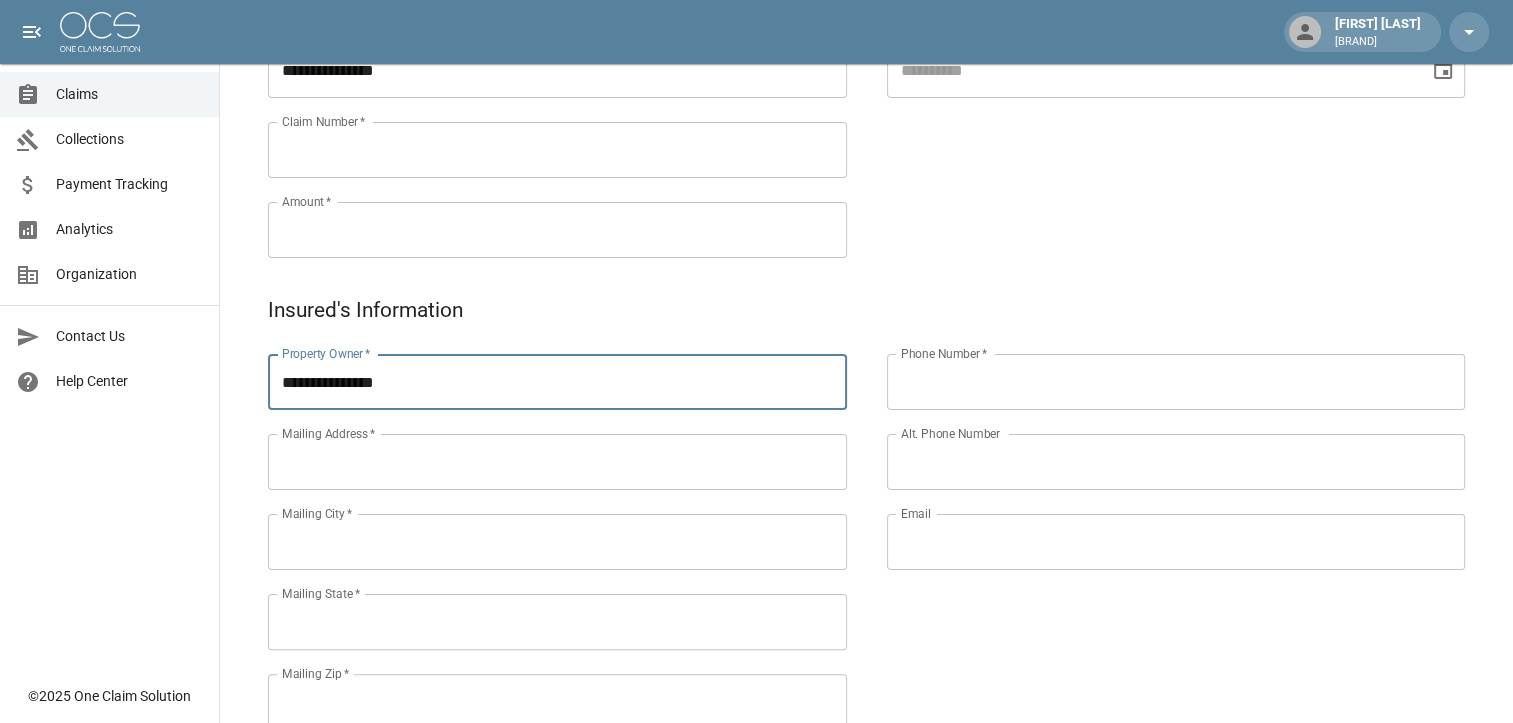 type on "**********" 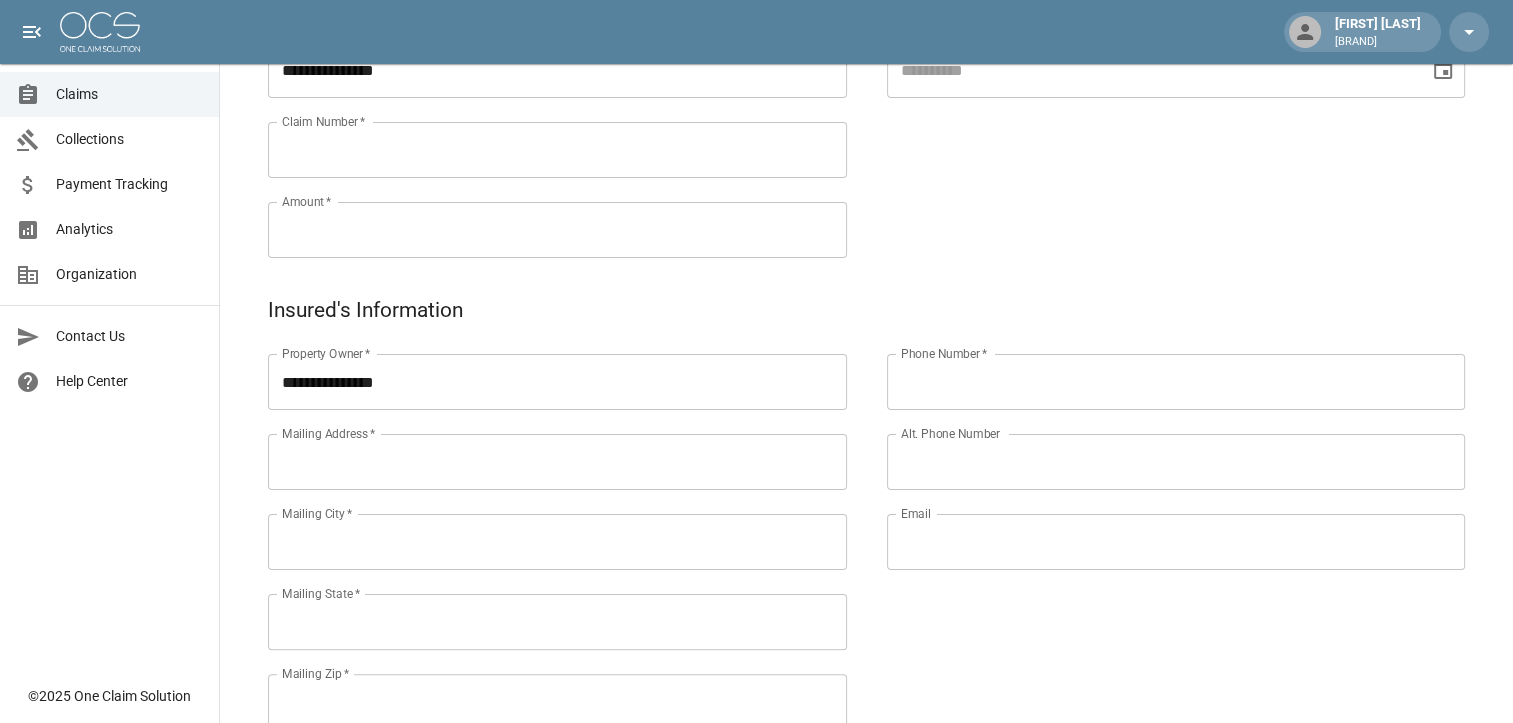 click on "Claim Number   *" at bounding box center (557, 150) 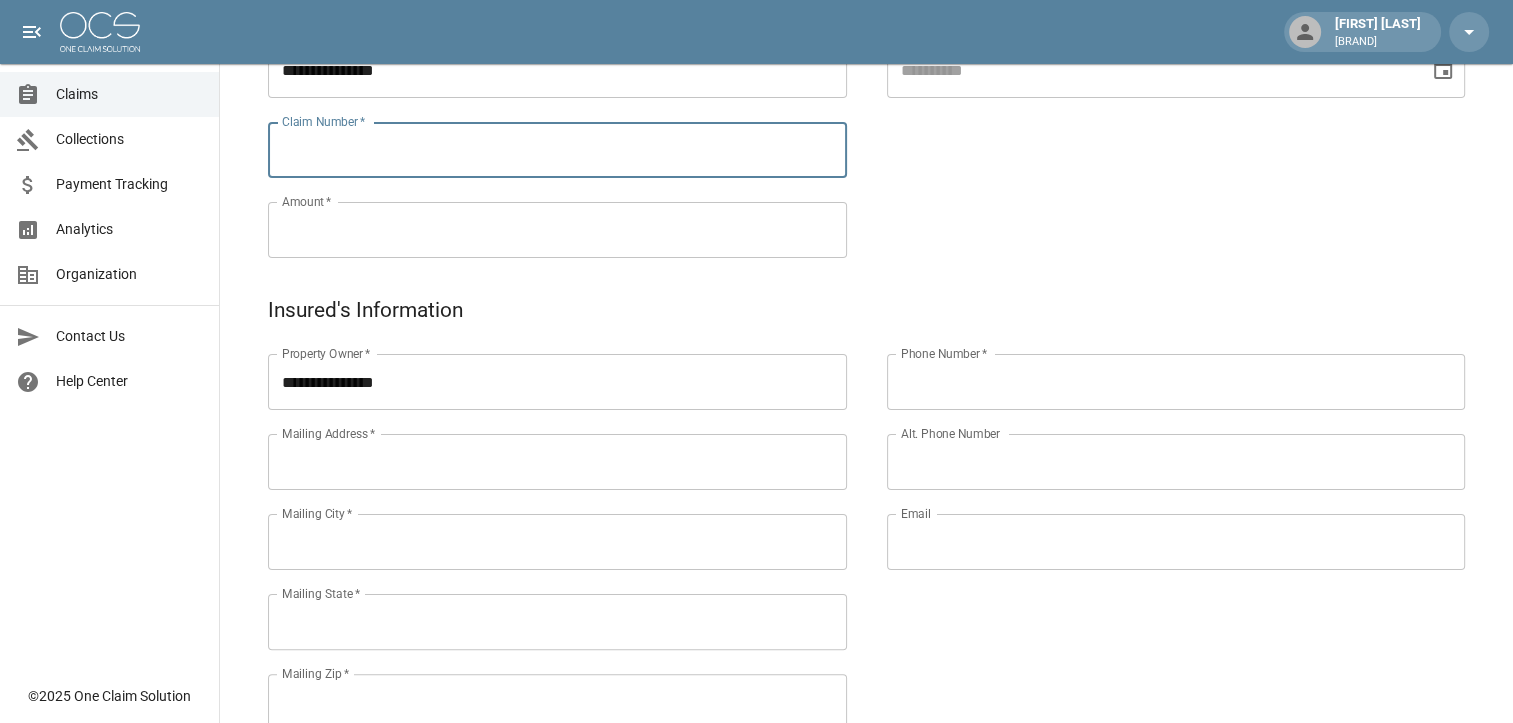 paste on "*******" 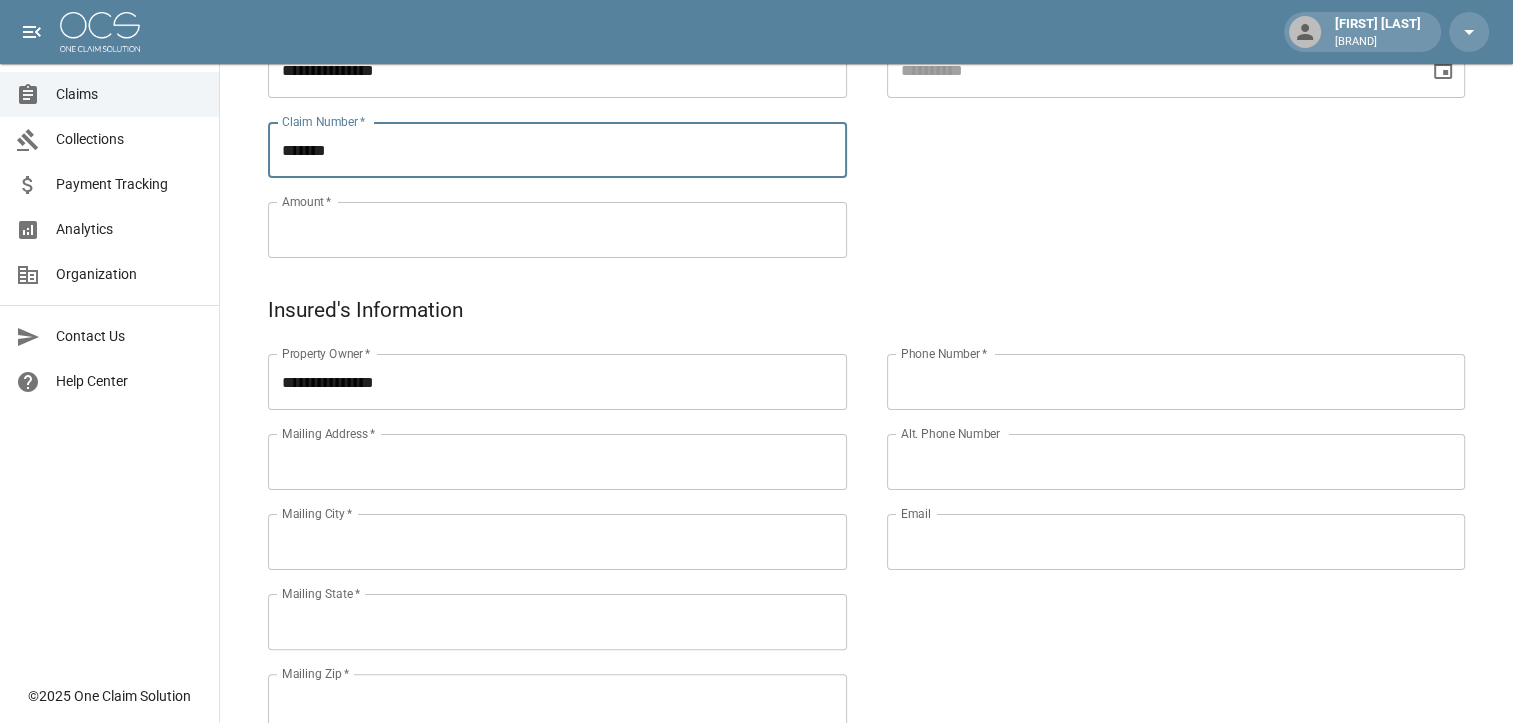 type on "*******" 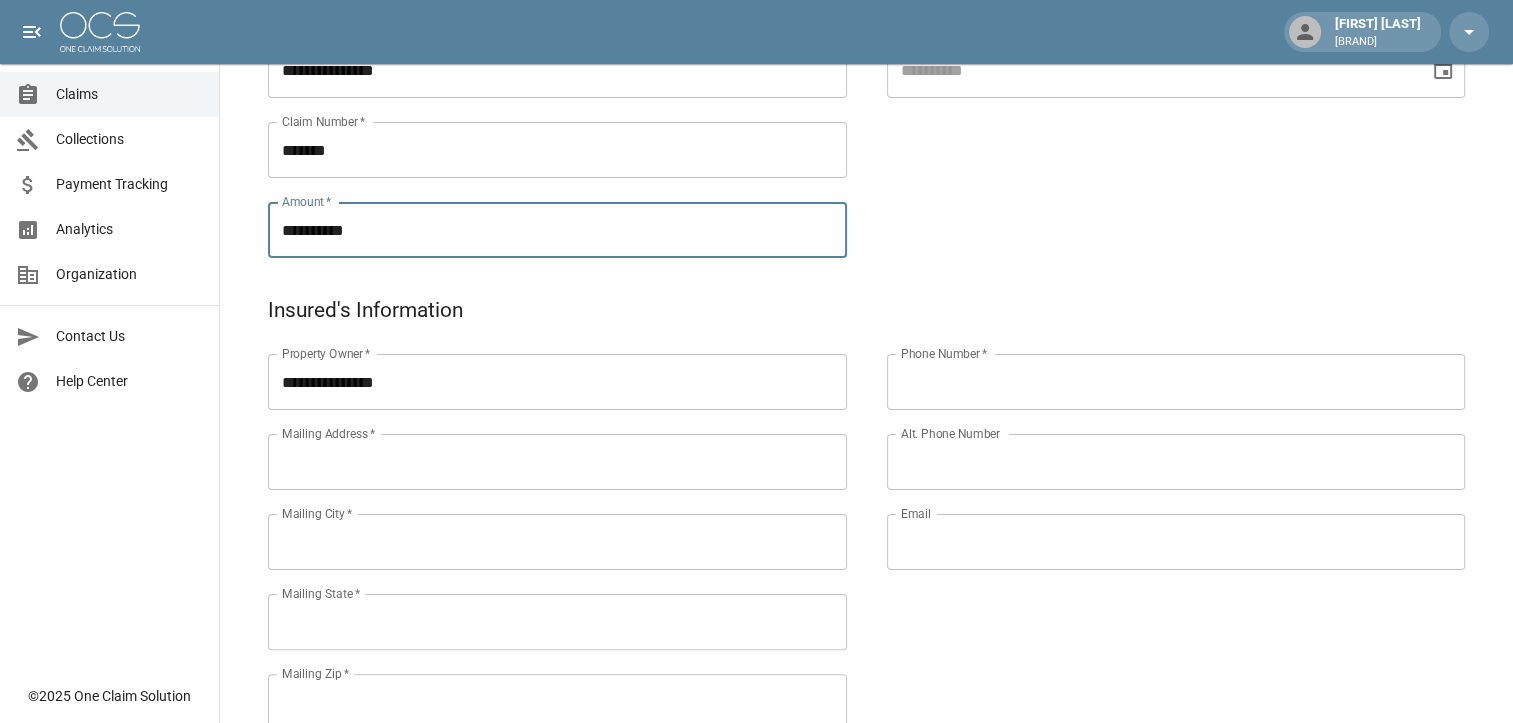 type on "**********" 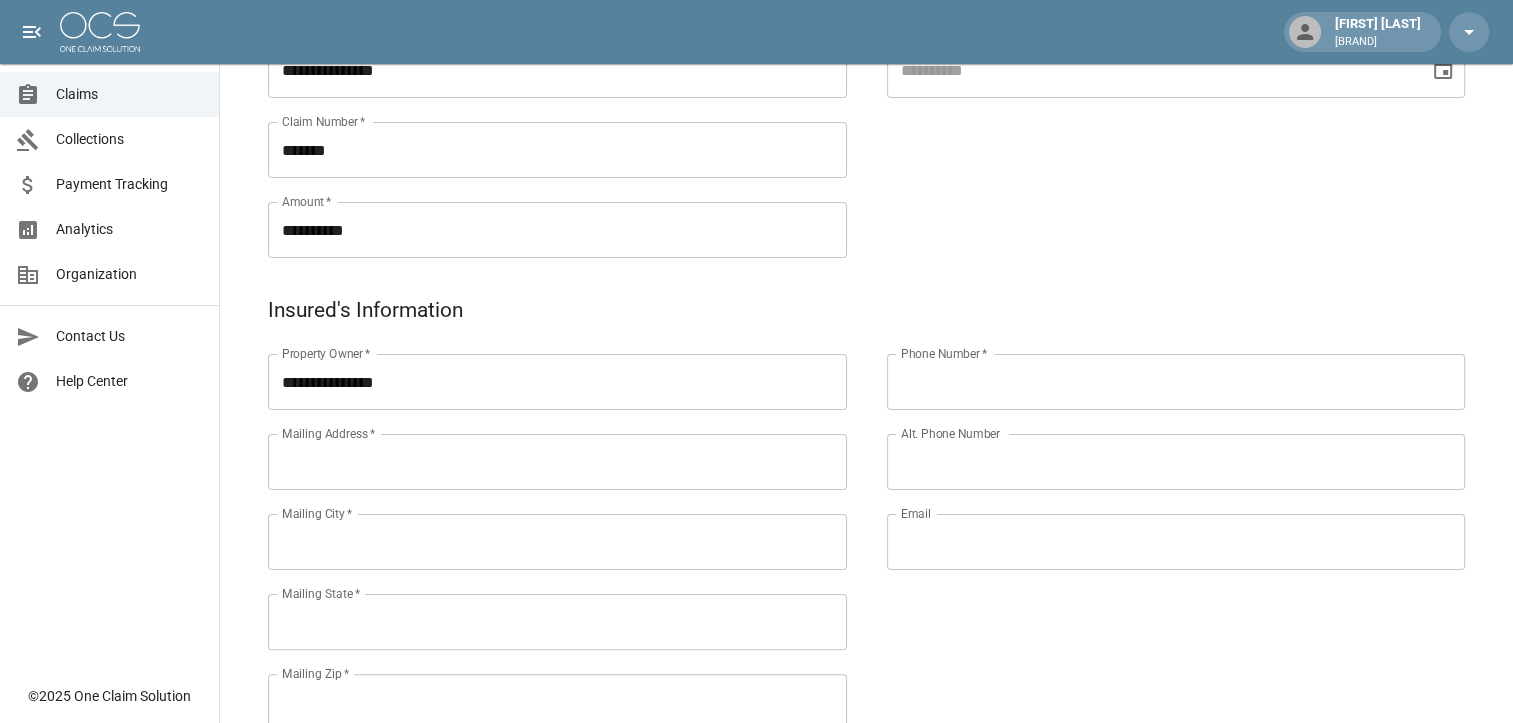 click on "**********" at bounding box center [866, 623] 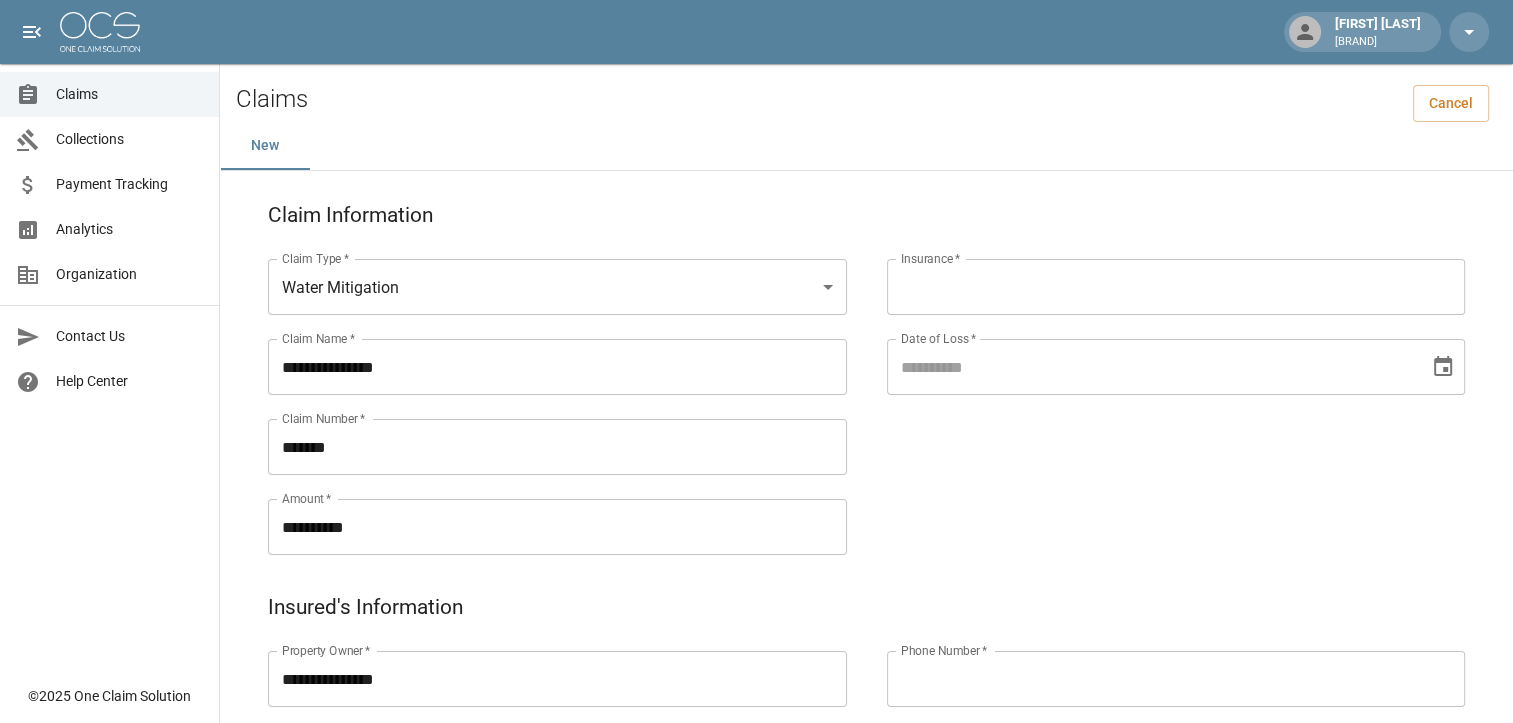 scroll, scrollTop: 0, scrollLeft: 0, axis: both 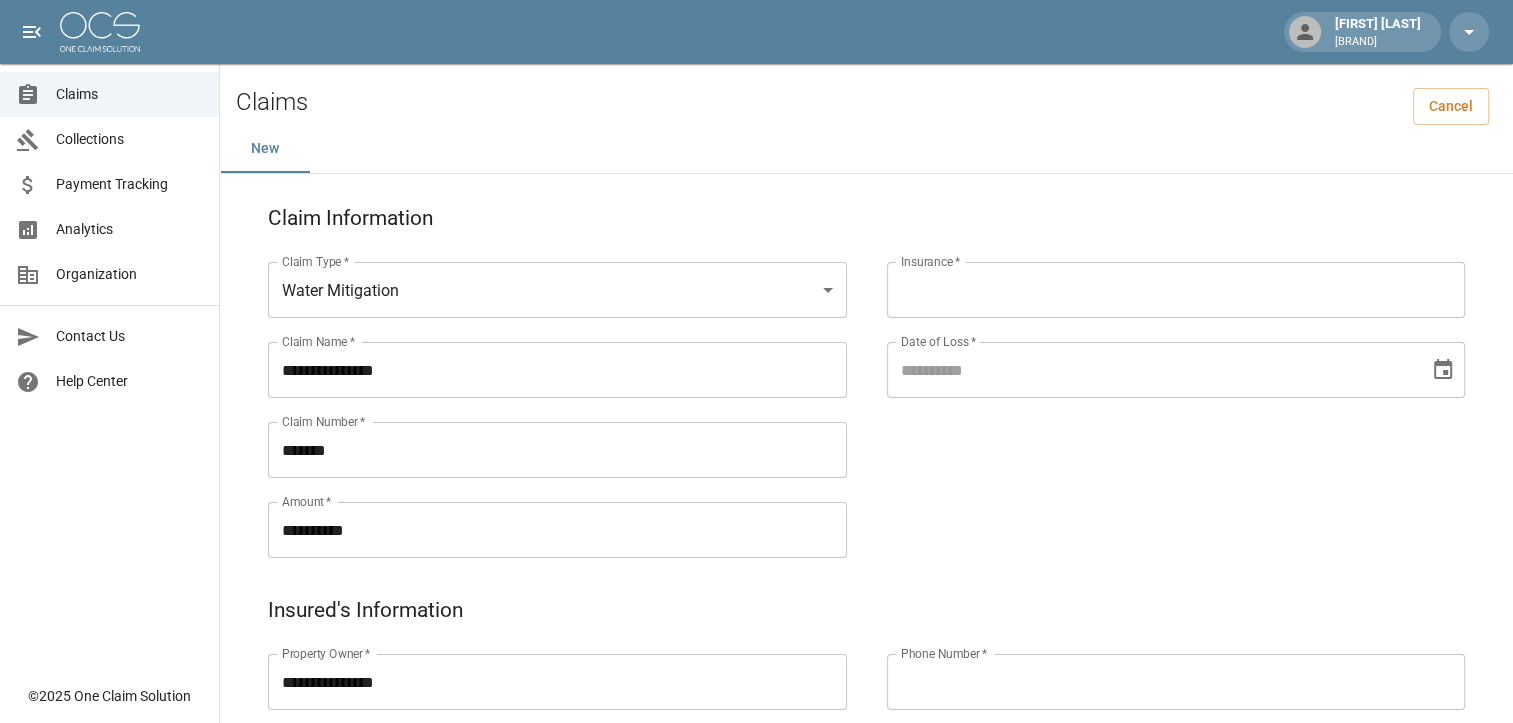 click on "Insurance   *" at bounding box center (1176, 290) 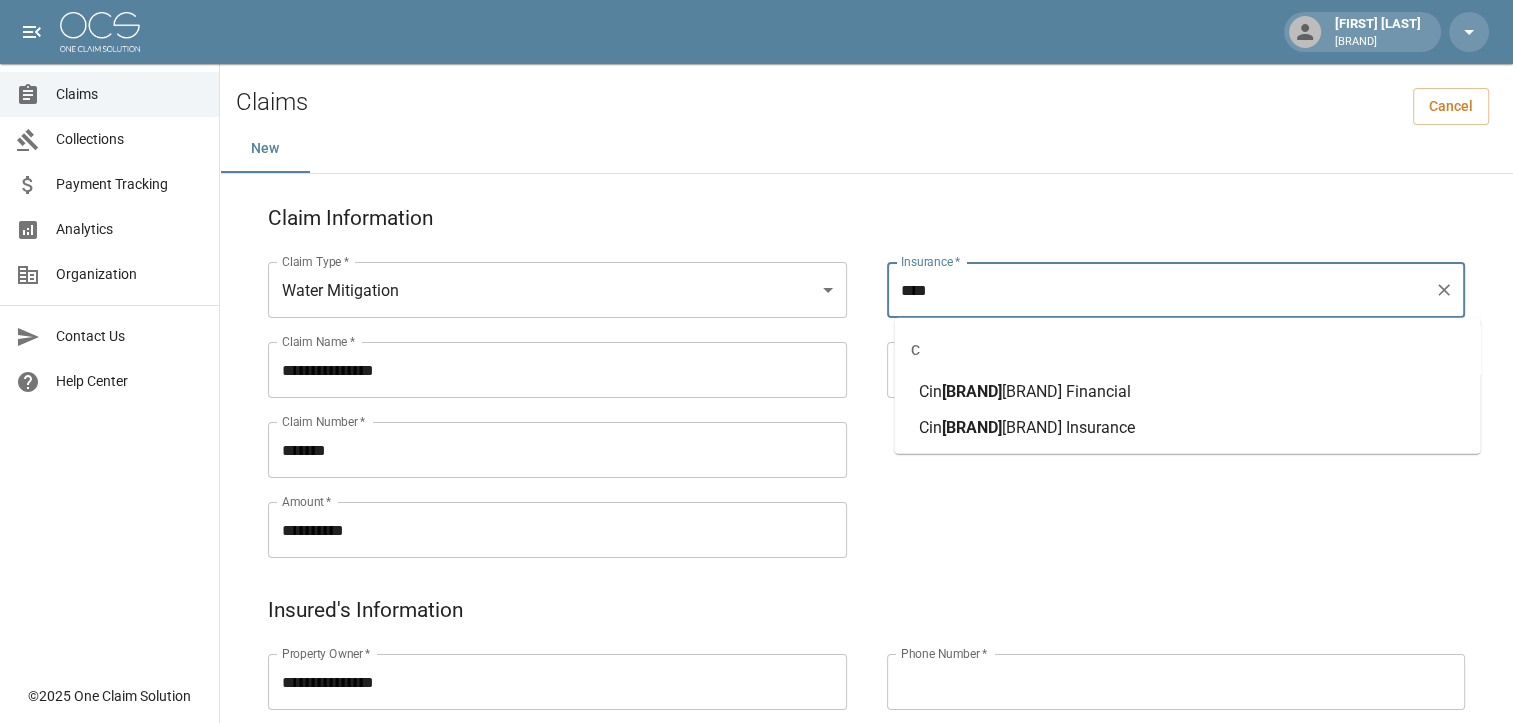 click on "[BRAND] Insurance" at bounding box center (1067, 427) 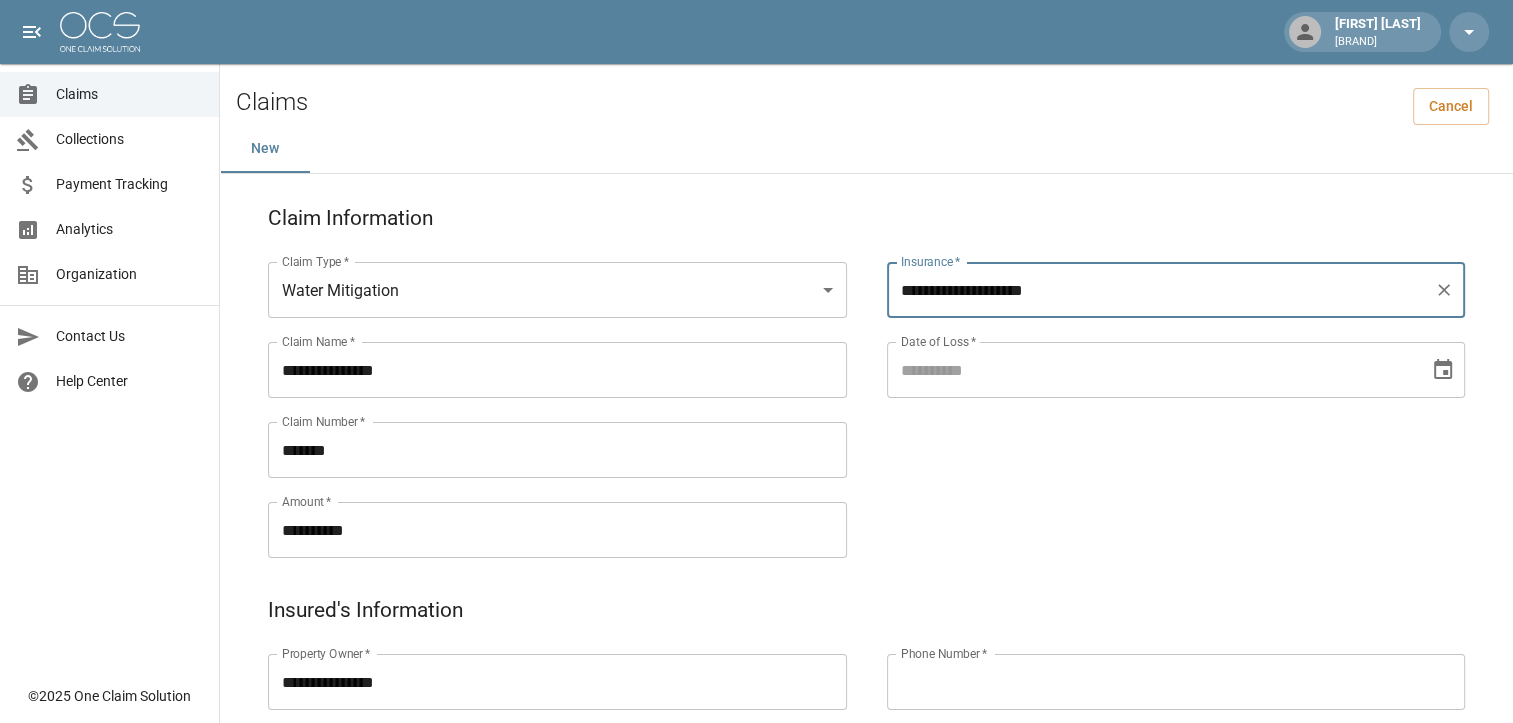 type on "**********" 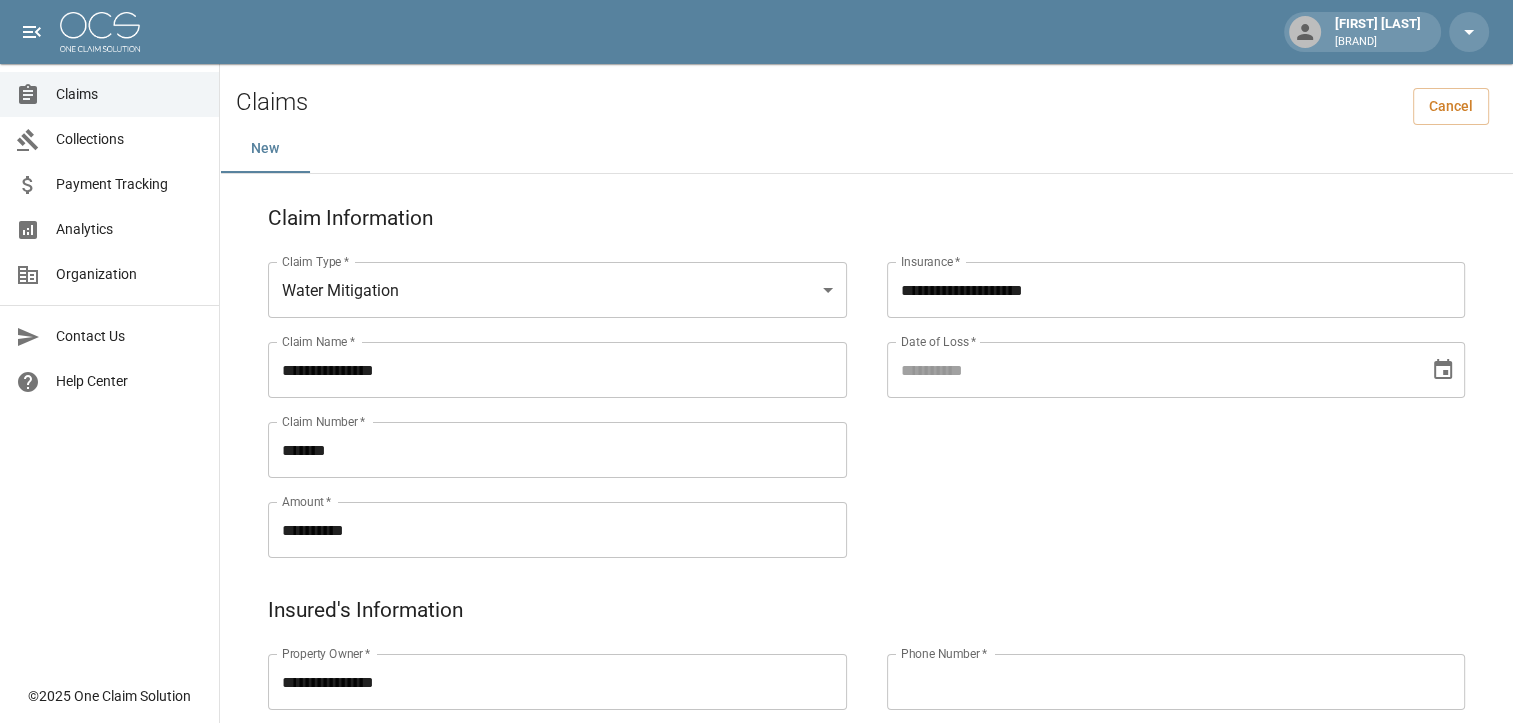 click on "**********" at bounding box center [1156, 386] 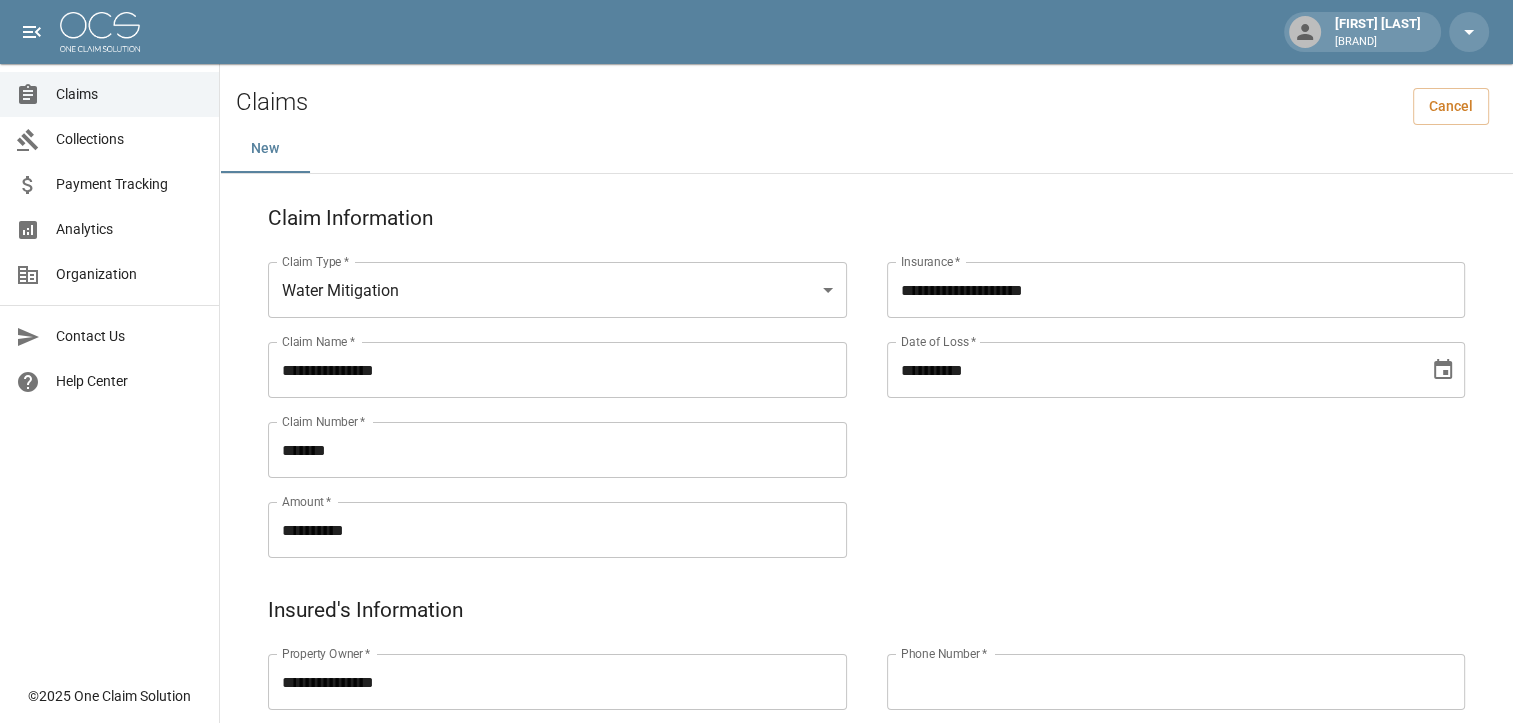 click on "**********" at bounding box center (1151, 370) 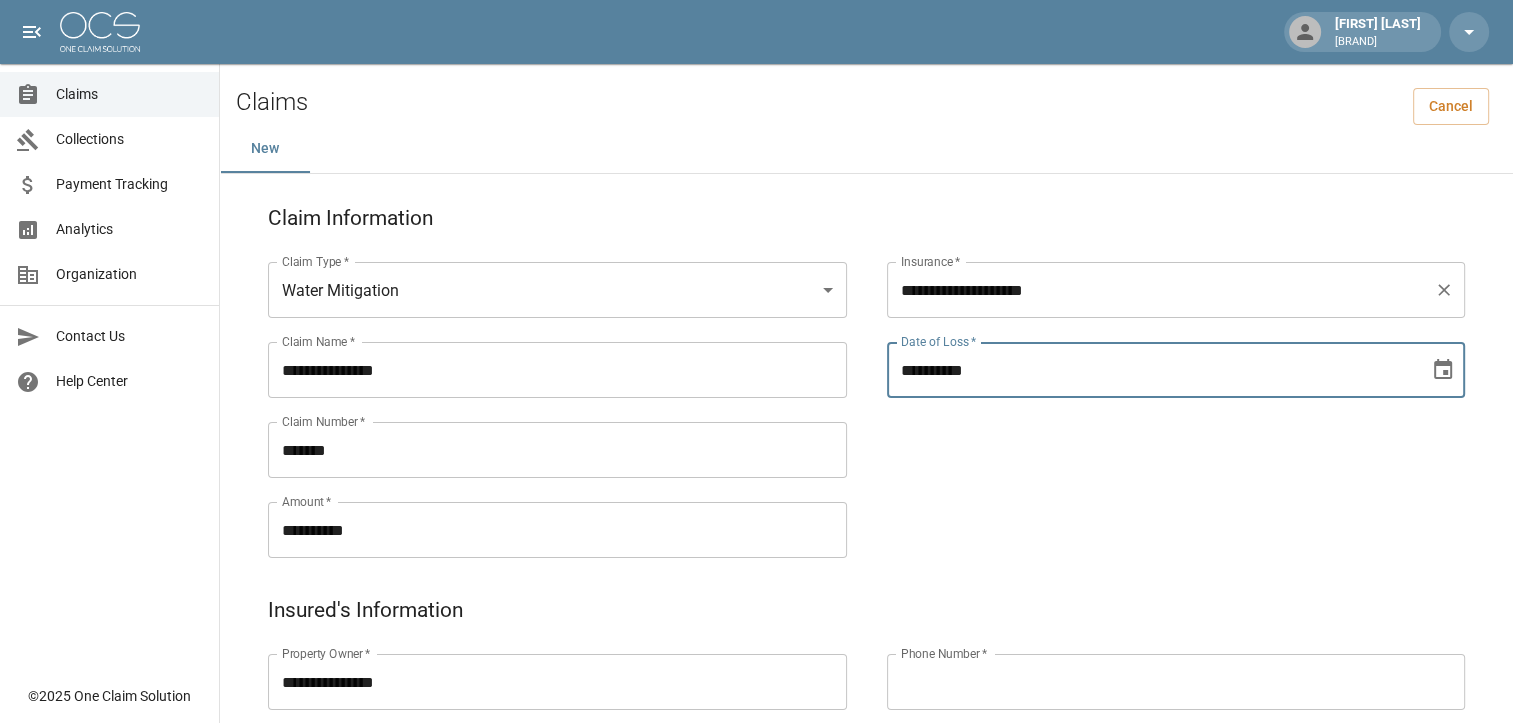 type on "**********" 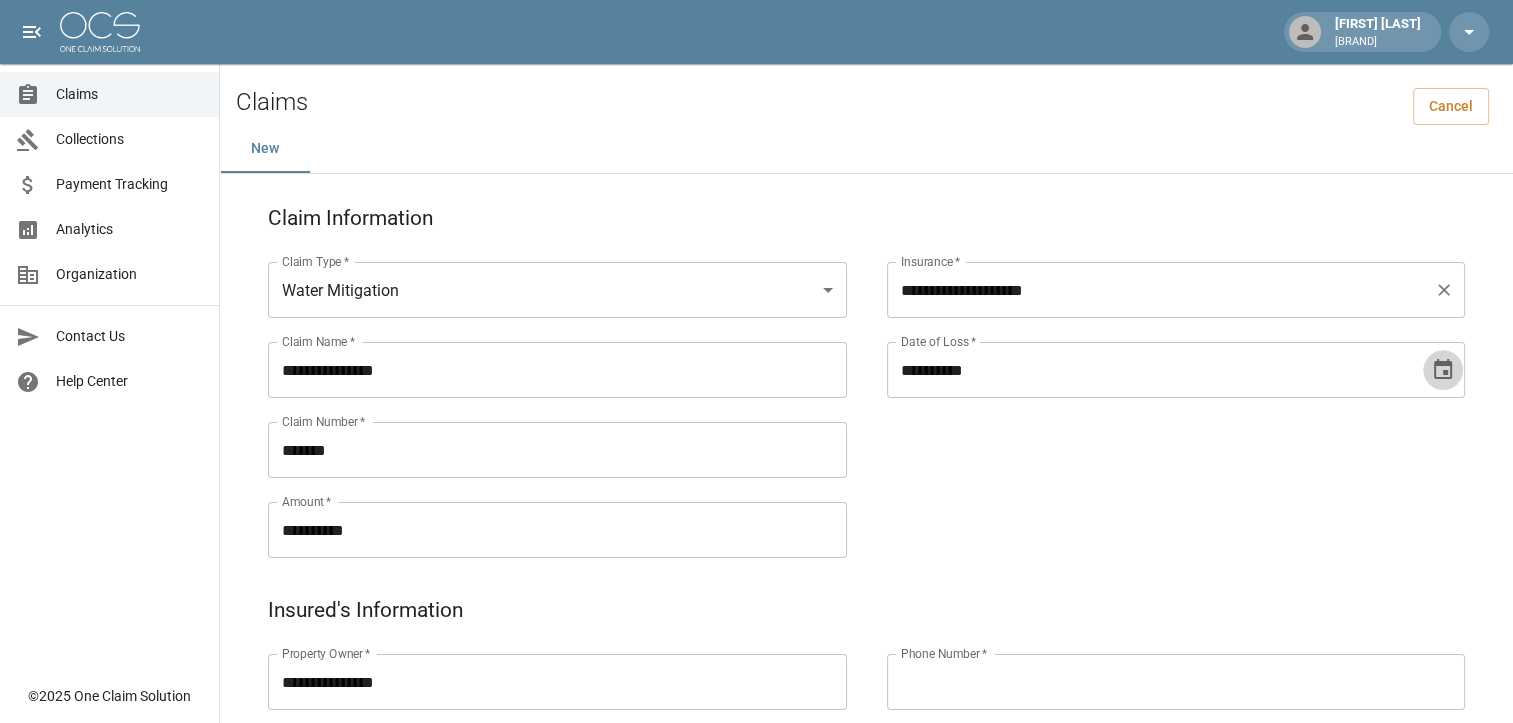 type 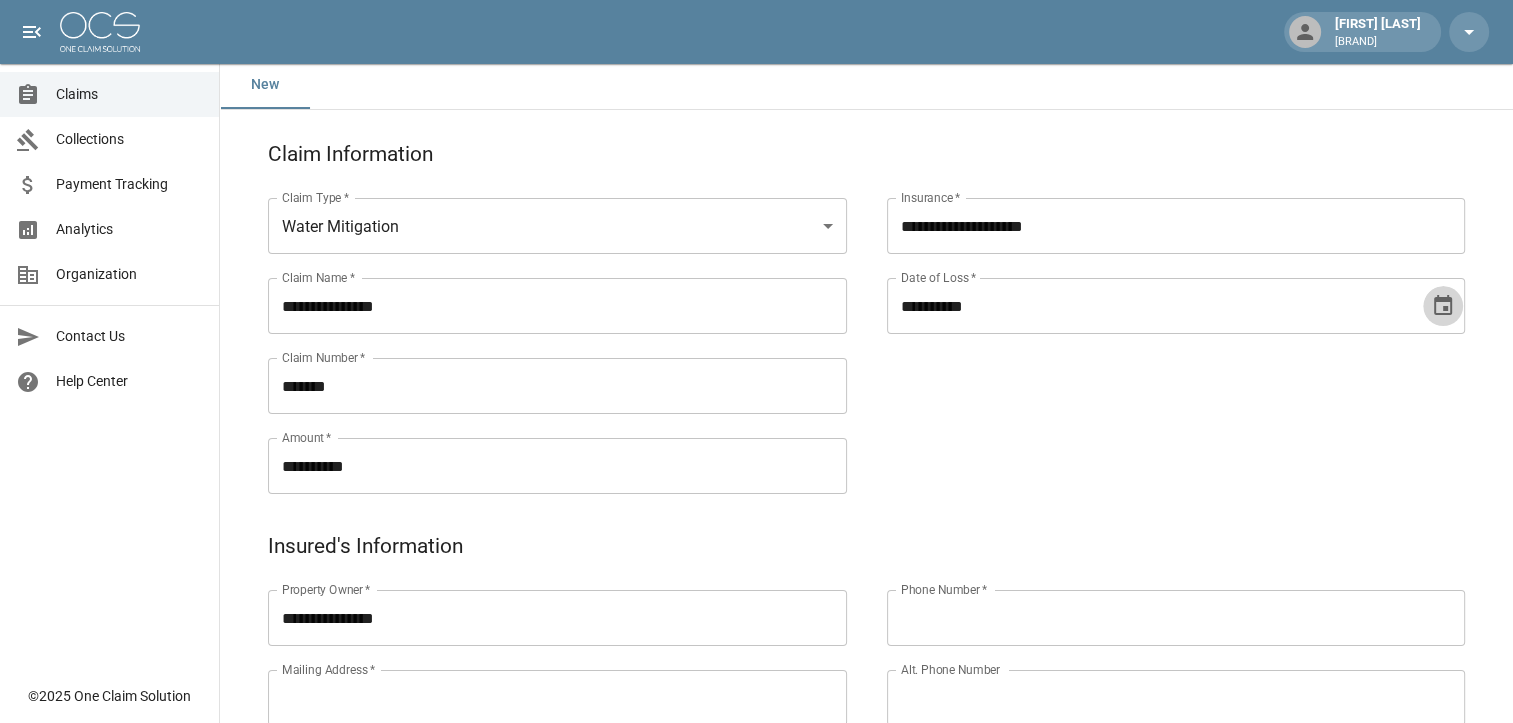 scroll, scrollTop: 100, scrollLeft: 0, axis: vertical 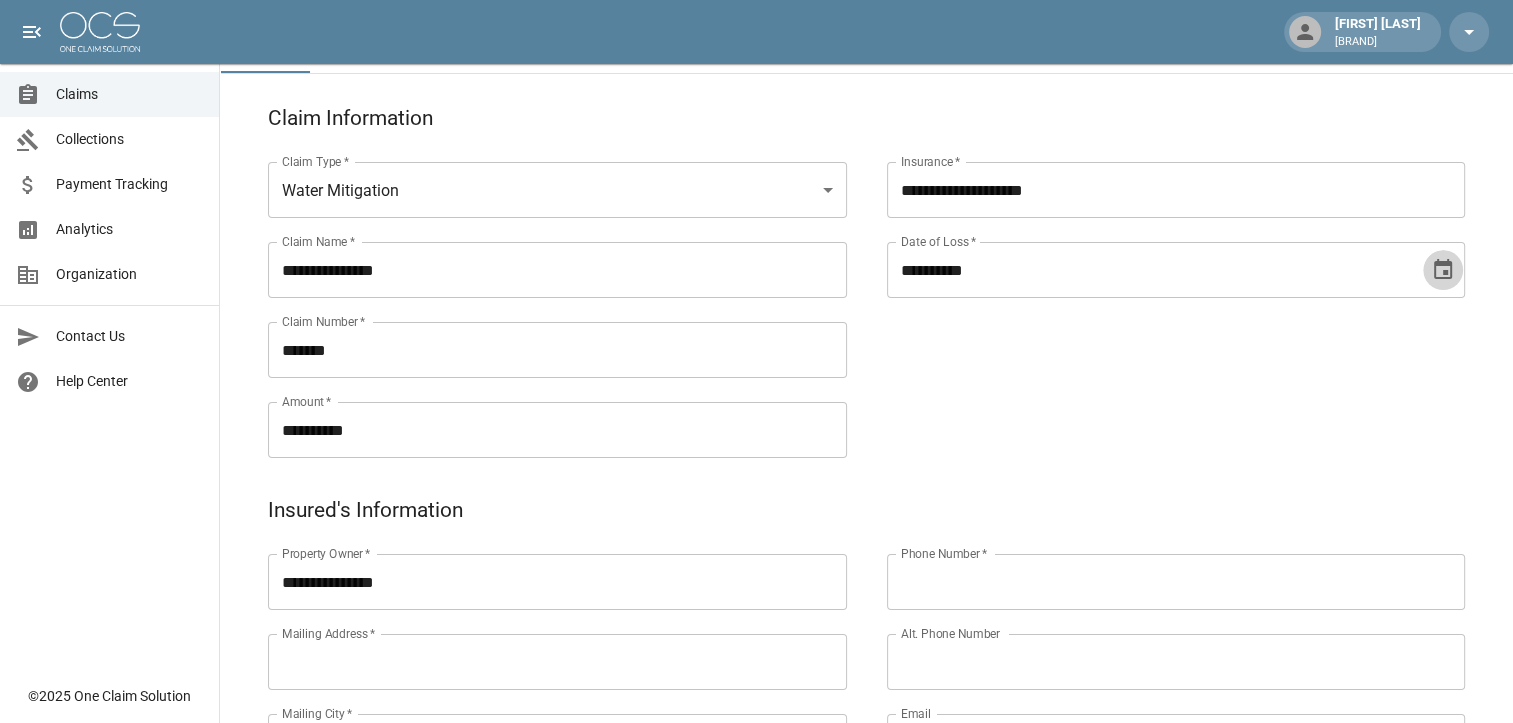 click on "Phone Number   *" at bounding box center [1176, 582] 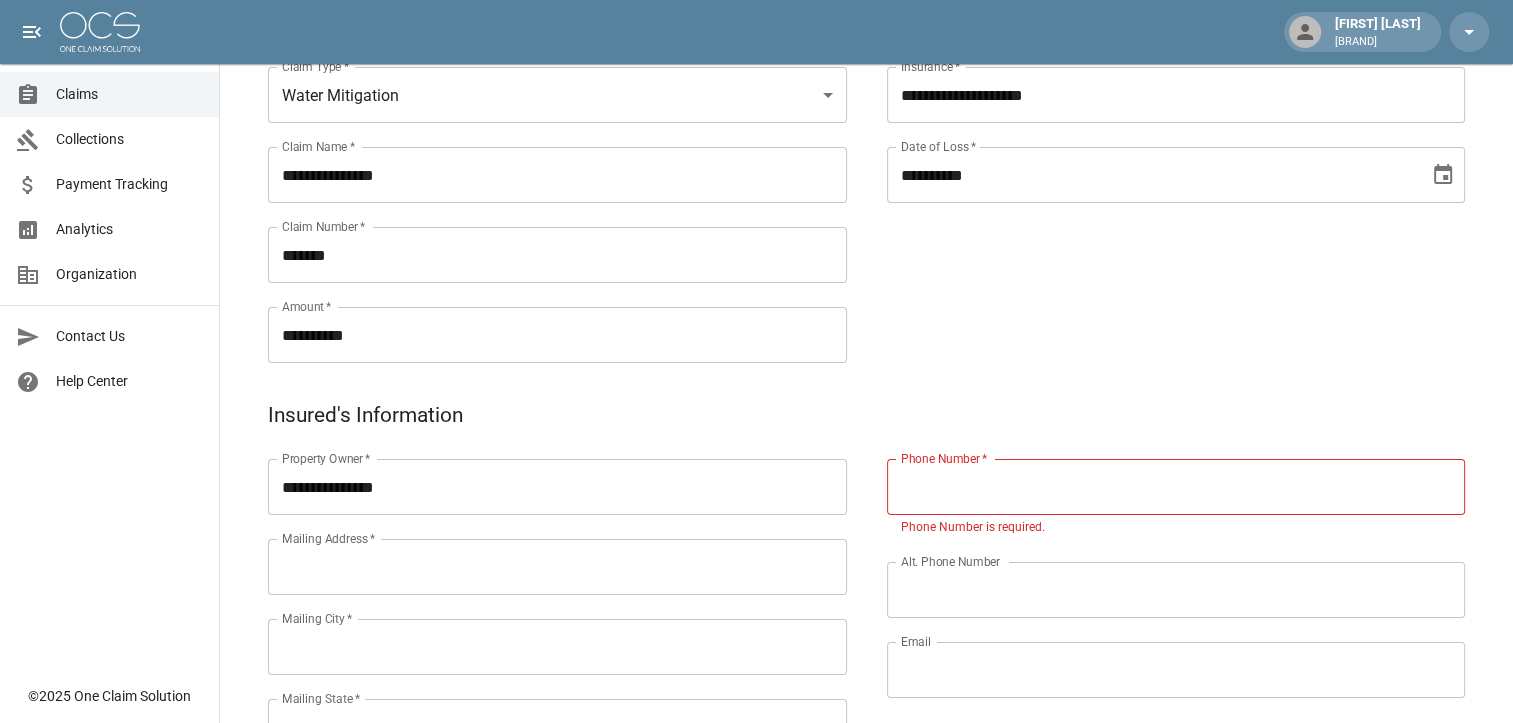 scroll, scrollTop: 200, scrollLeft: 0, axis: vertical 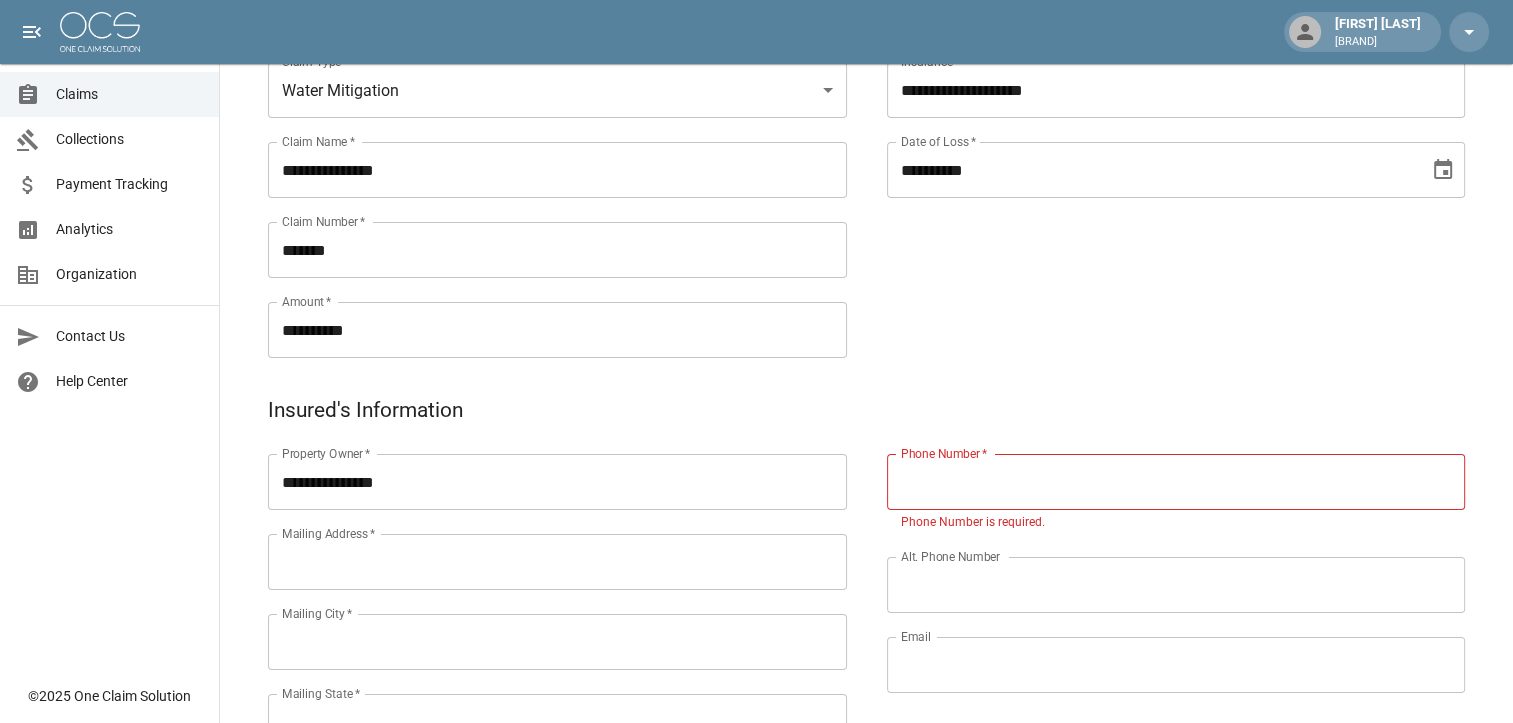 click on "Phone Number   *" at bounding box center [1176, 482] 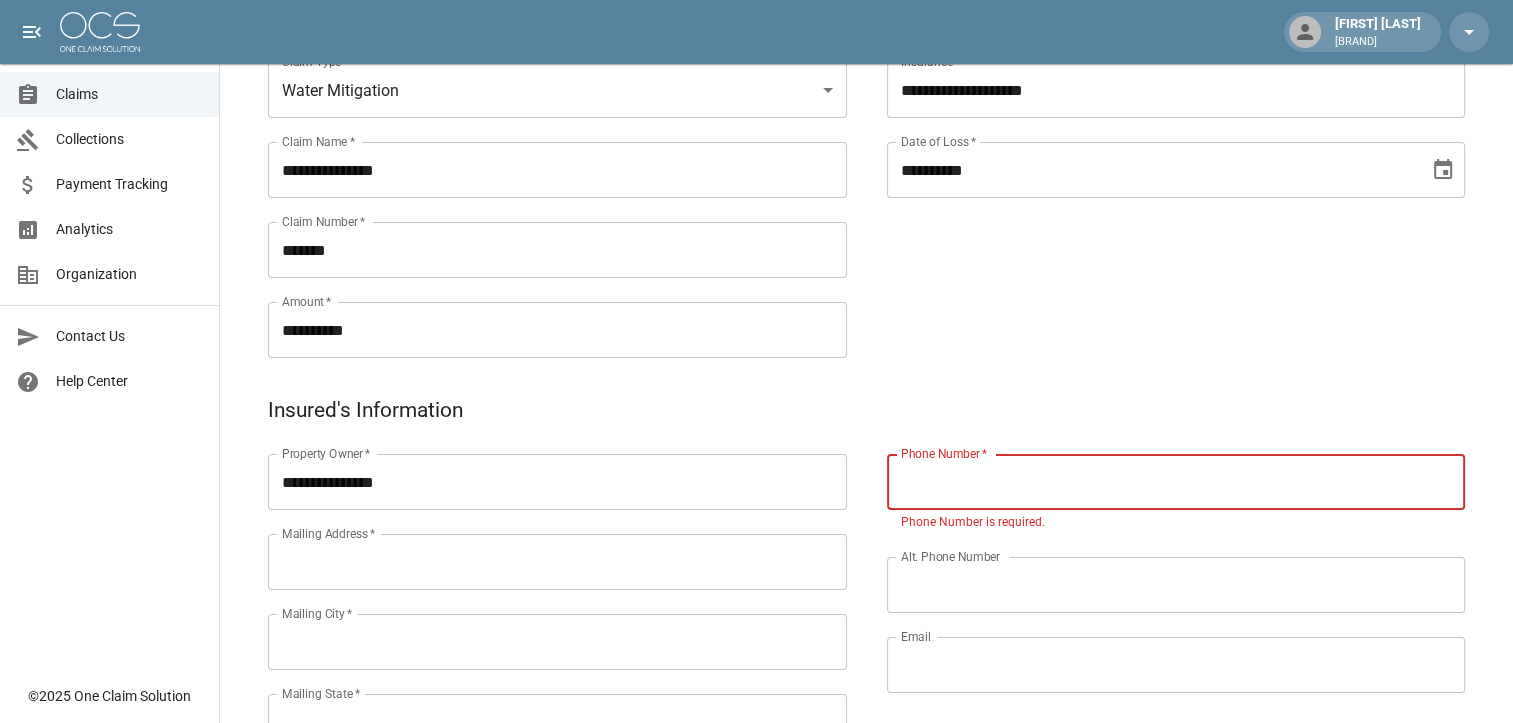 paste on "**********" 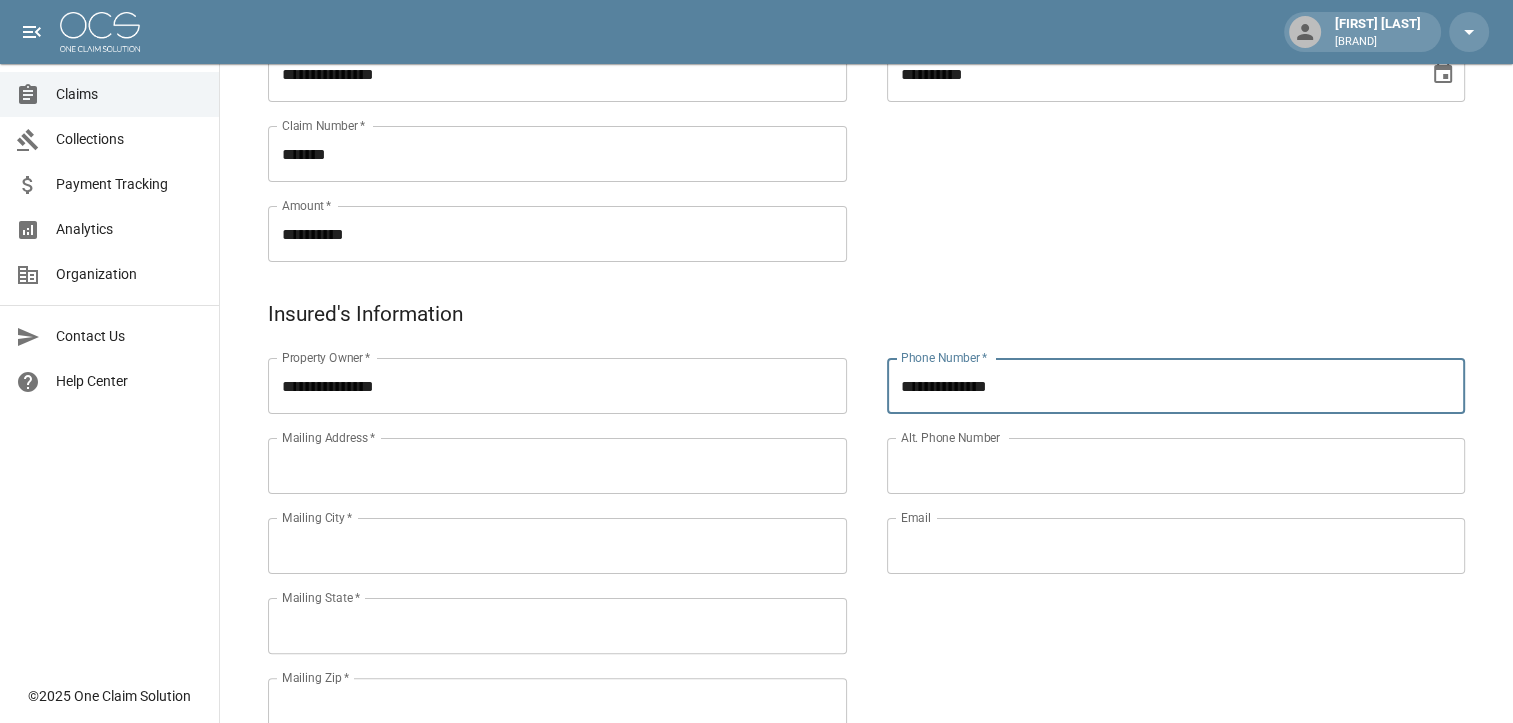 scroll, scrollTop: 400, scrollLeft: 0, axis: vertical 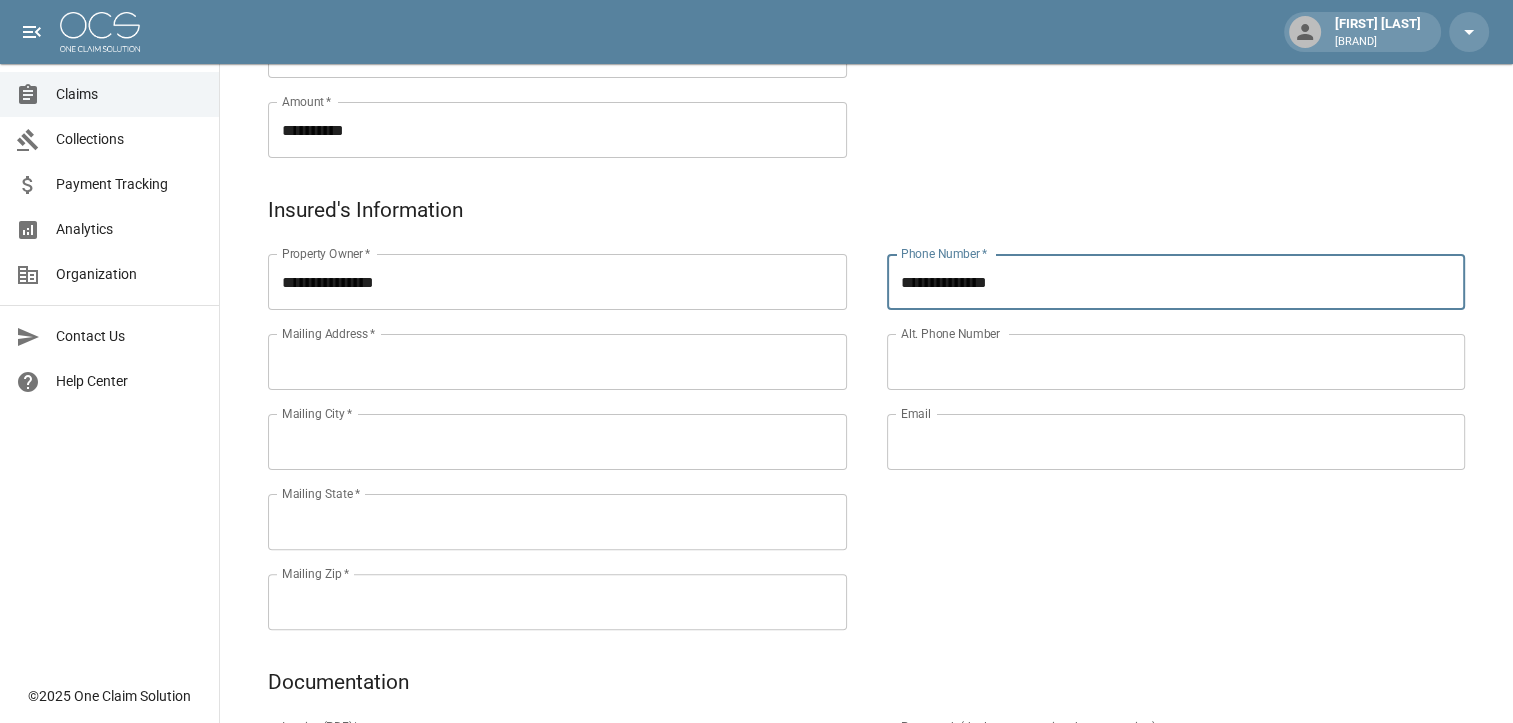 type on "**********" 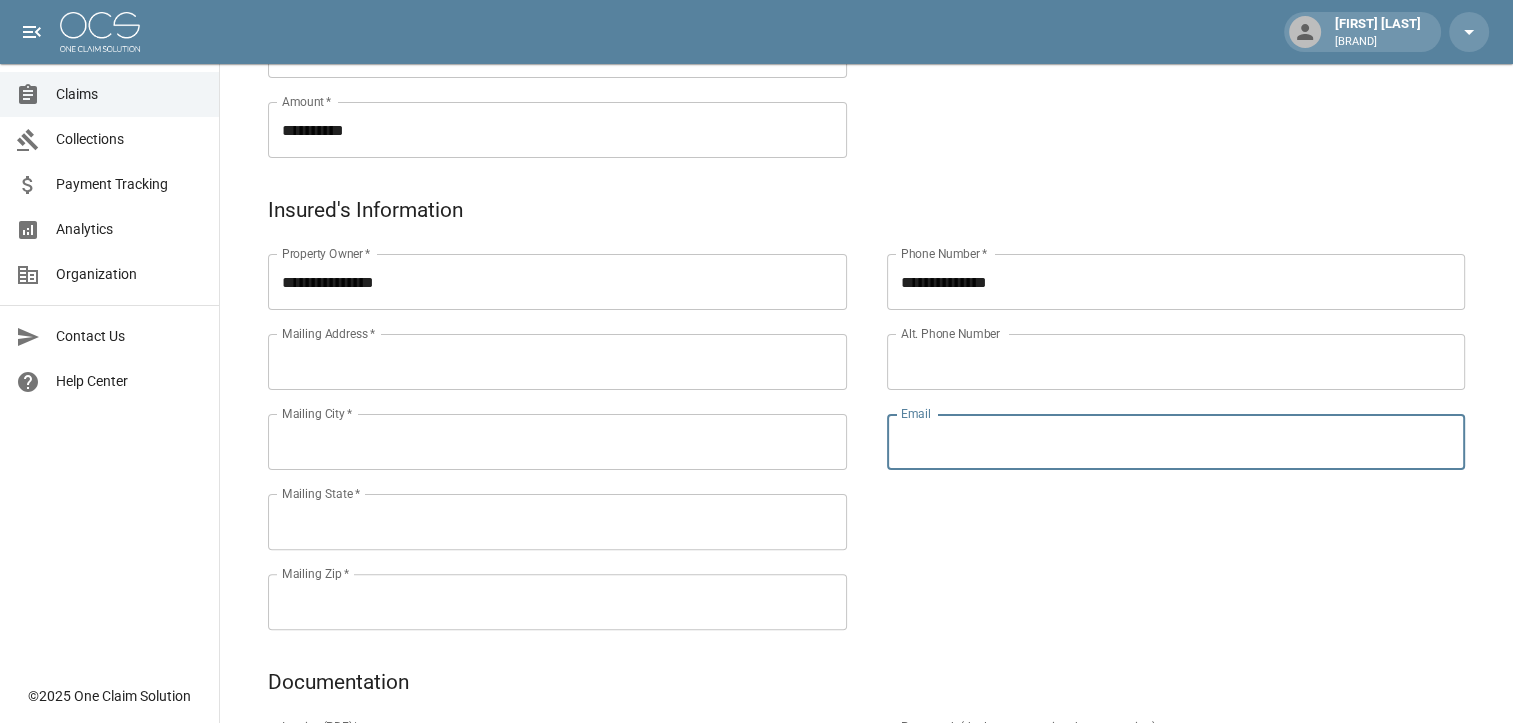 drag, startPoint x: 967, startPoint y: 445, endPoint x: 1096, endPoint y: 414, distance: 132.67253 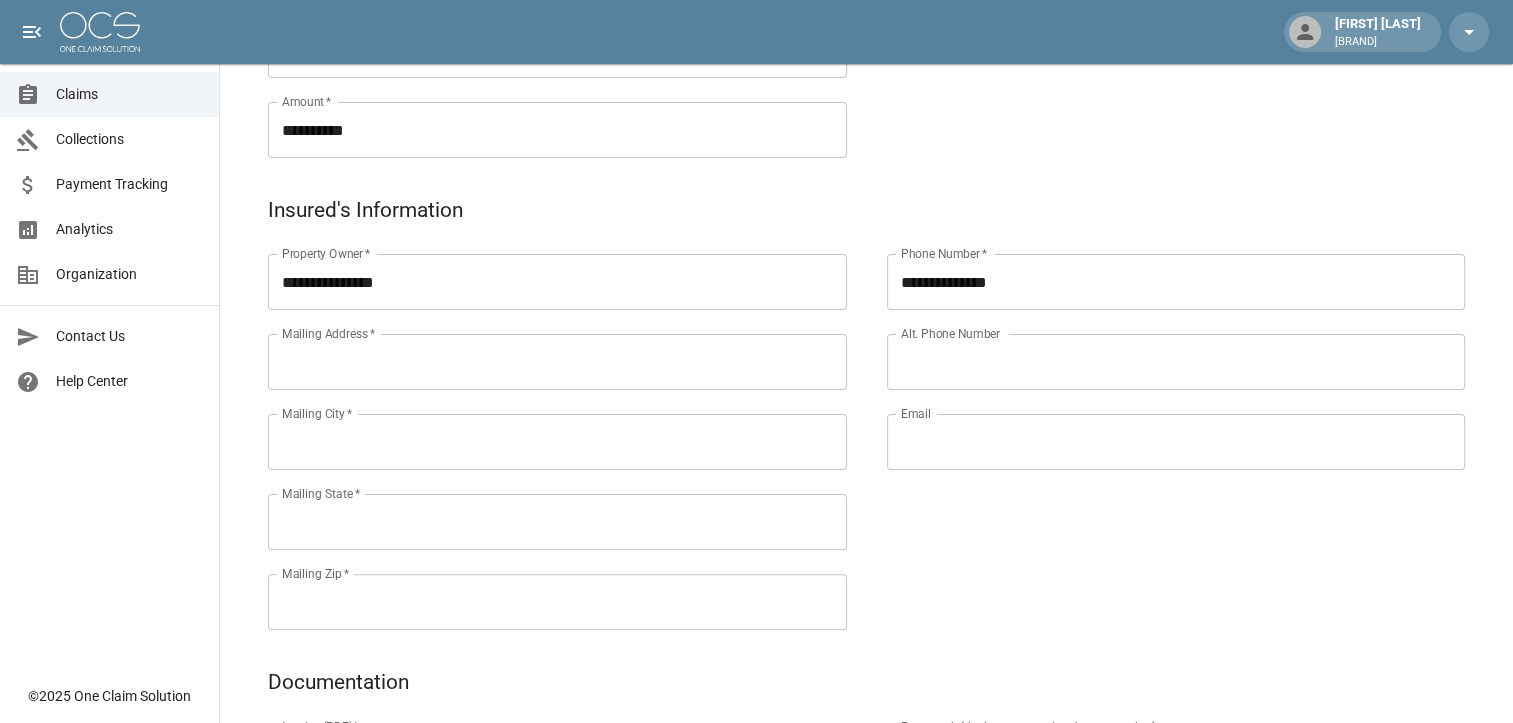 click on "Email" at bounding box center (1176, 442) 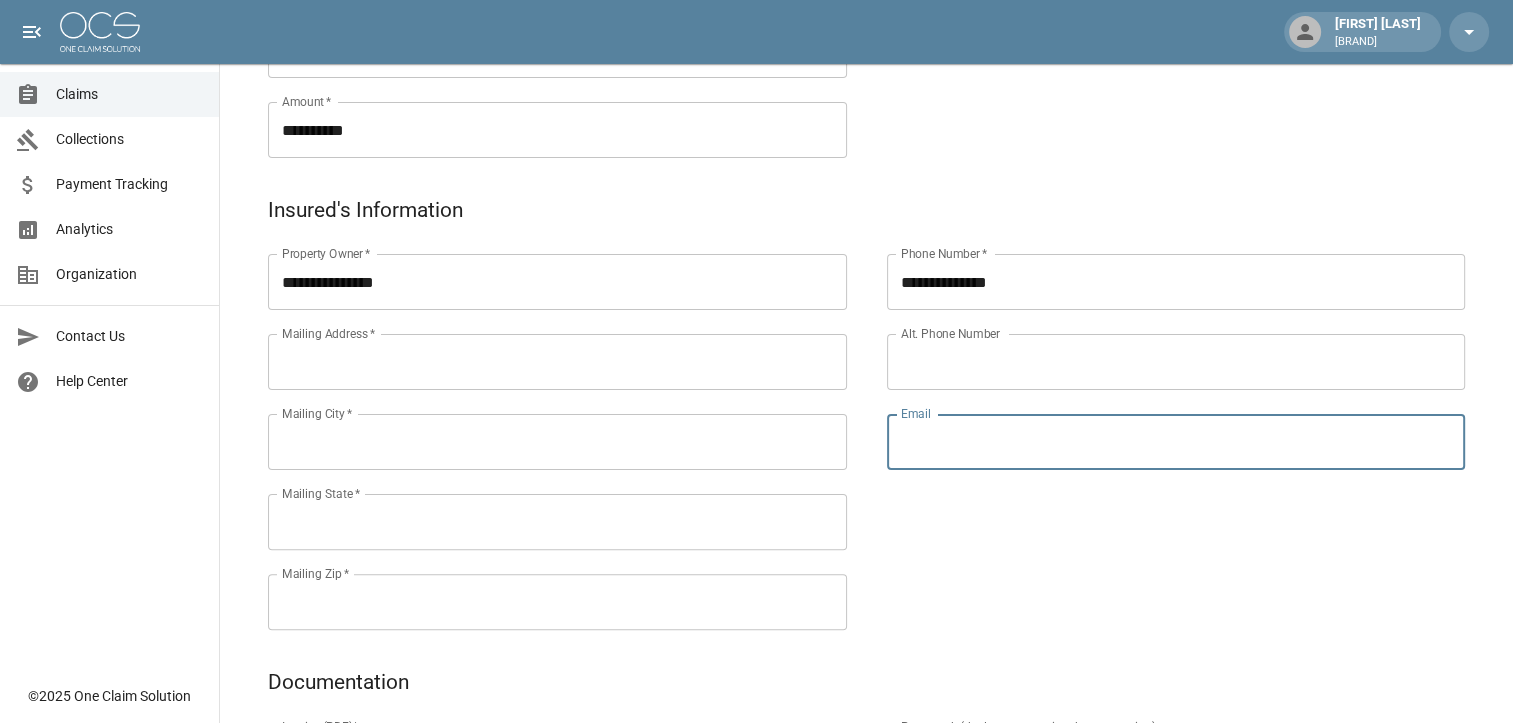 paste on "**********" 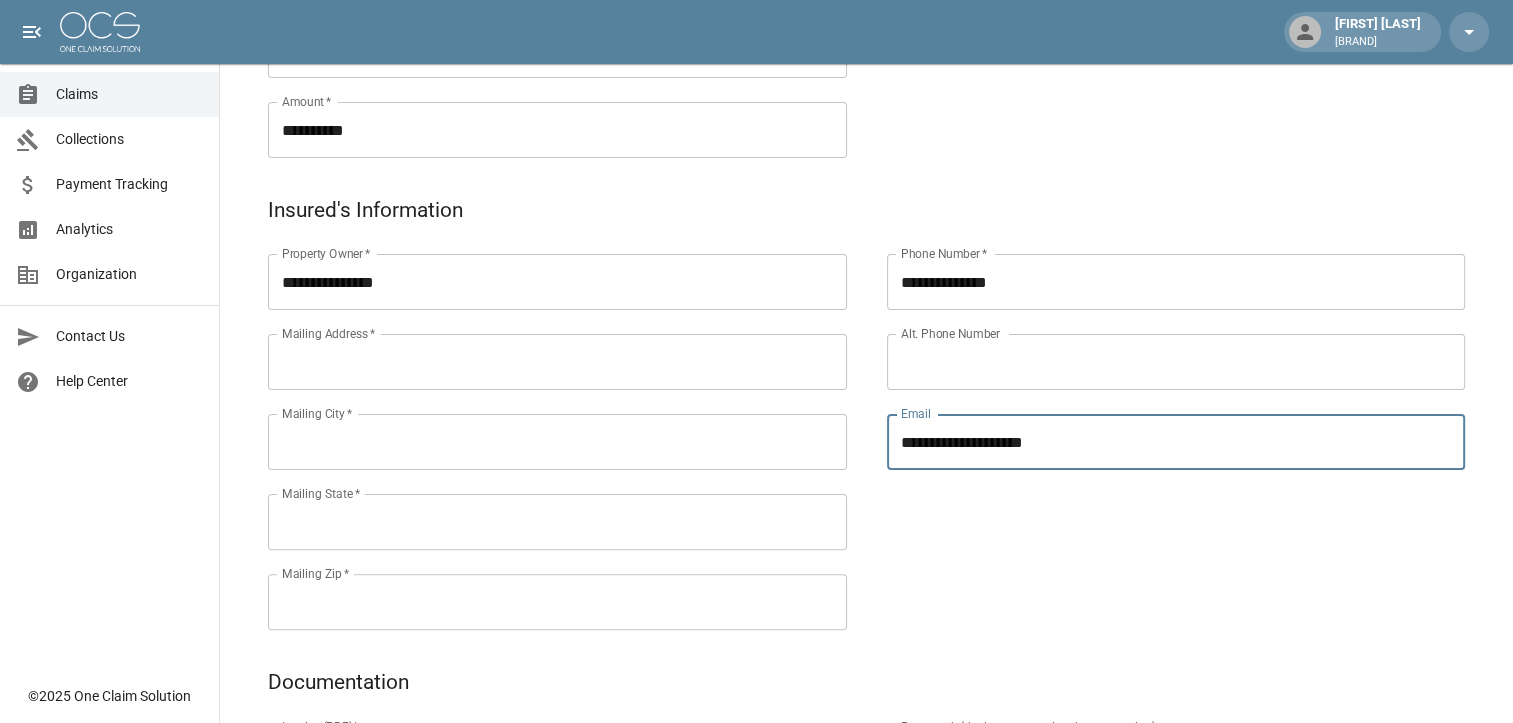 type on "**********" 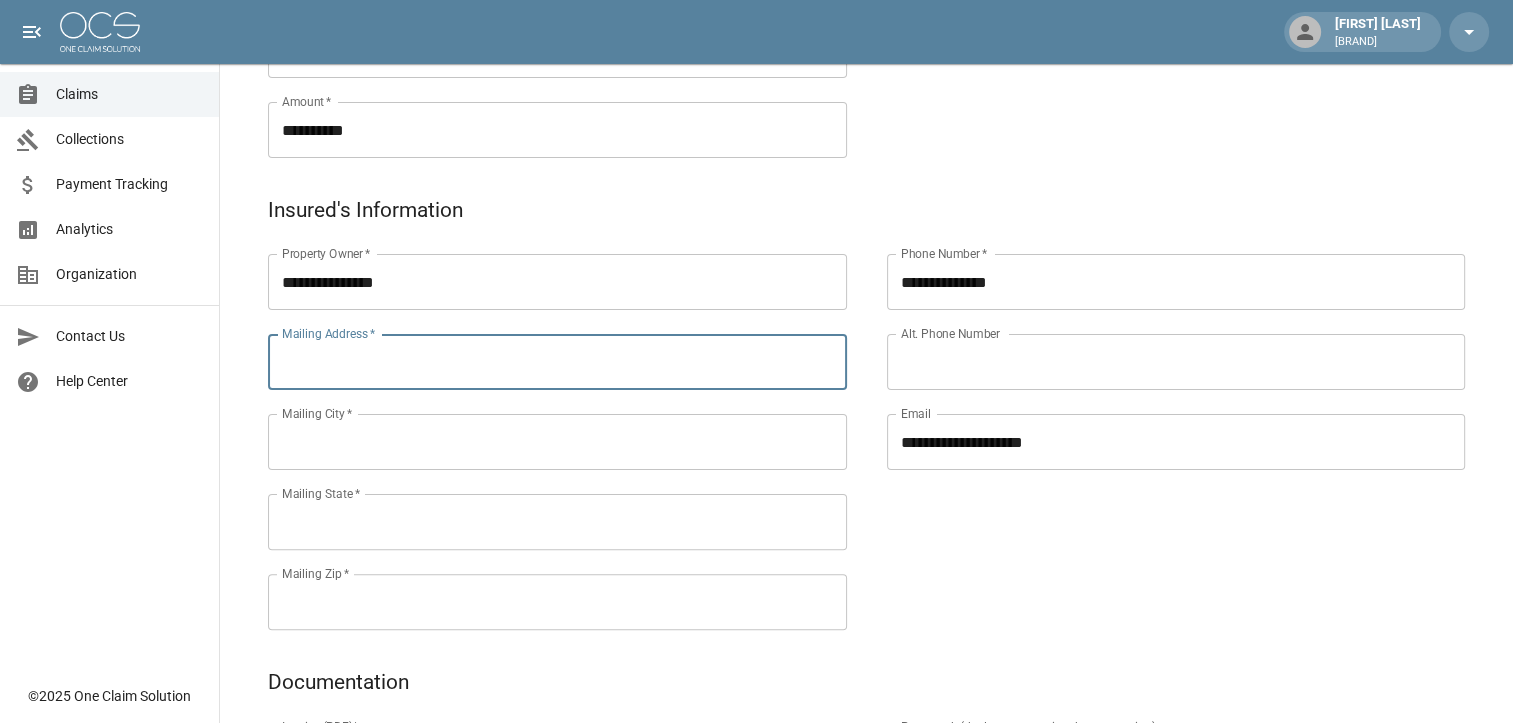 click on "Mailing Address   *" at bounding box center [557, 362] 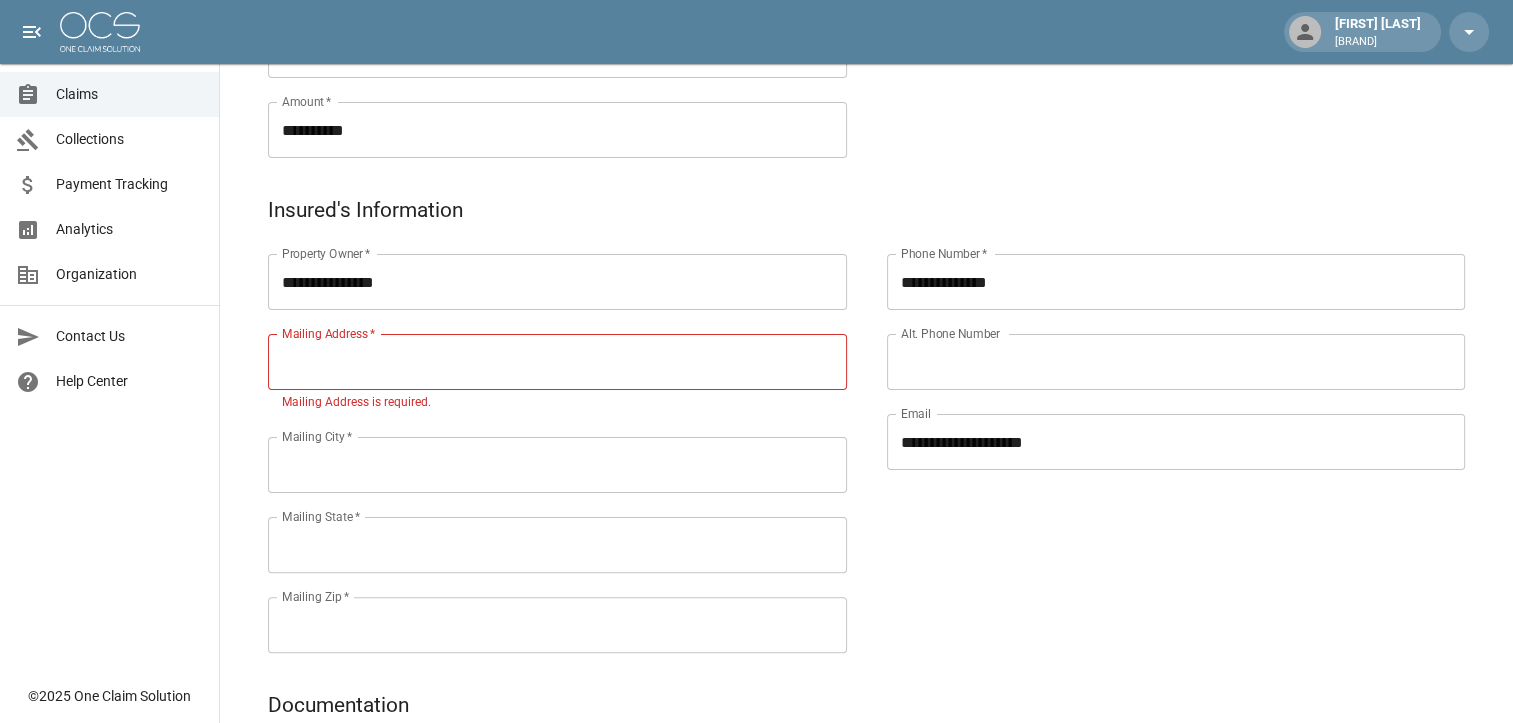 click on "Mailing Address   *" at bounding box center [557, 362] 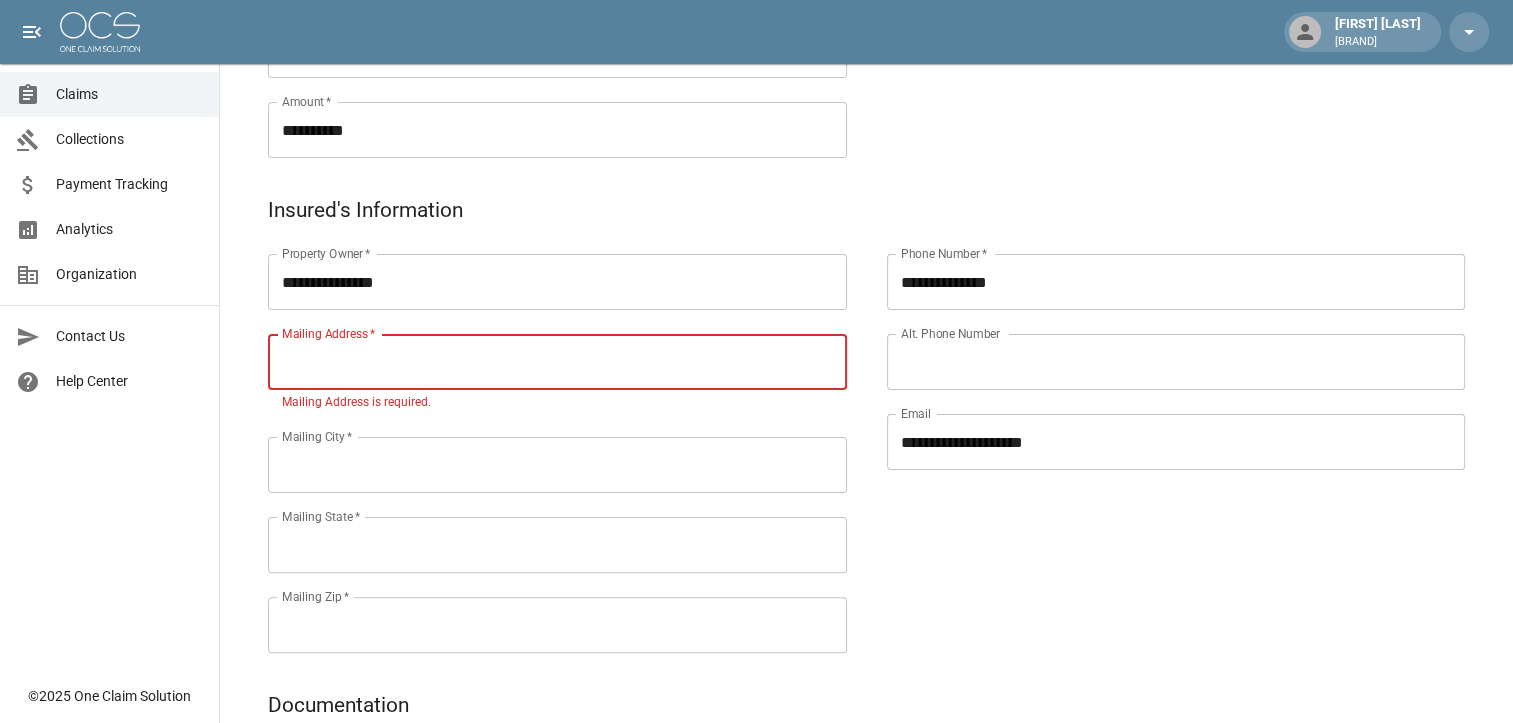 paste on "**********" 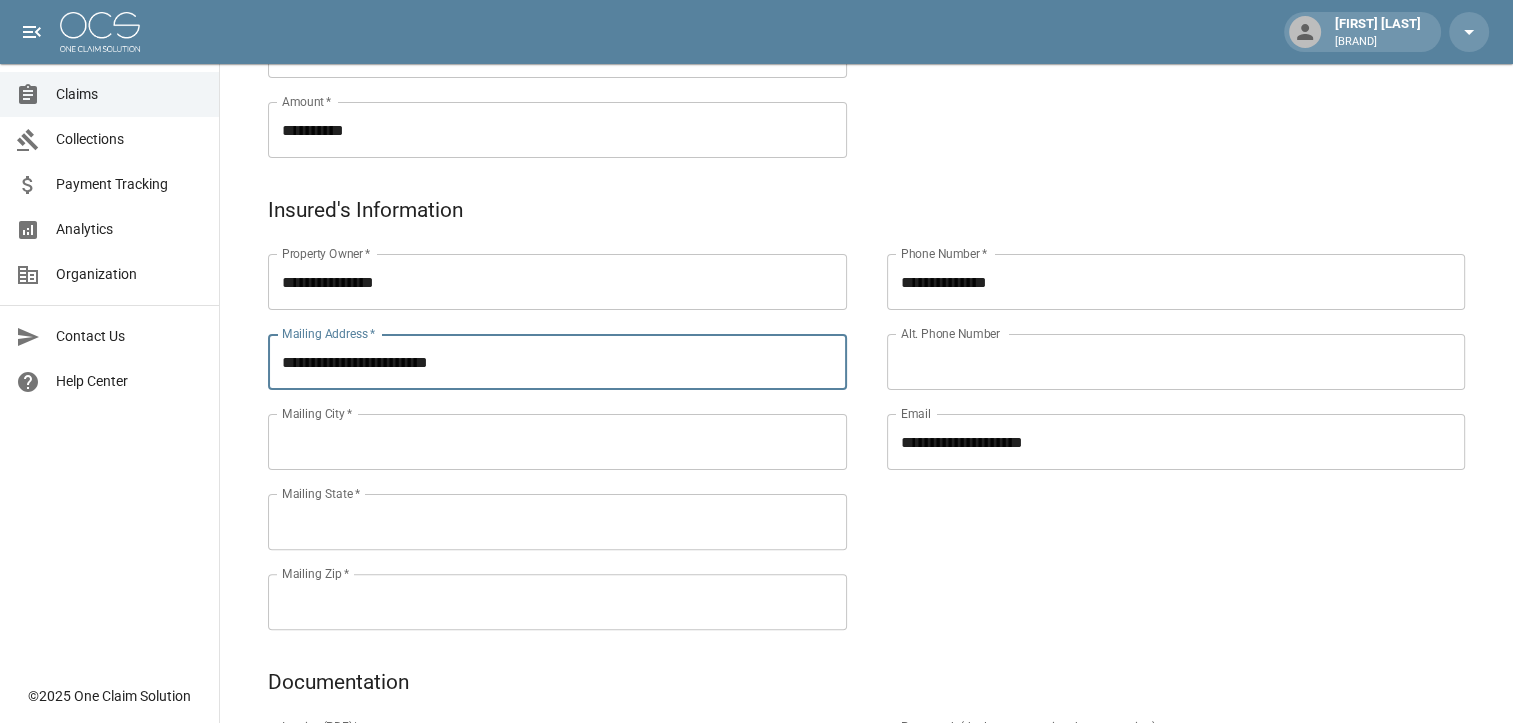 type on "**********" 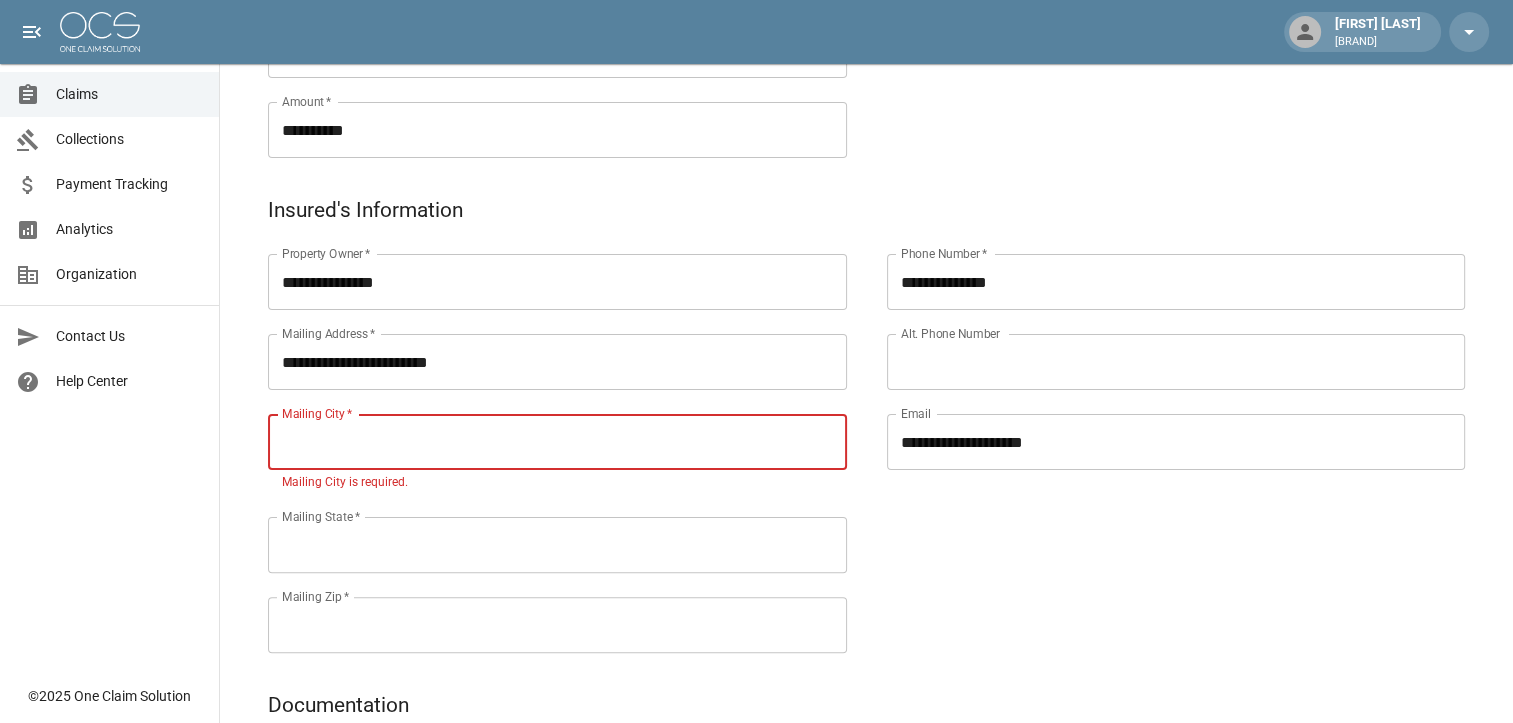 click on "Mailing City   *" at bounding box center [557, 442] 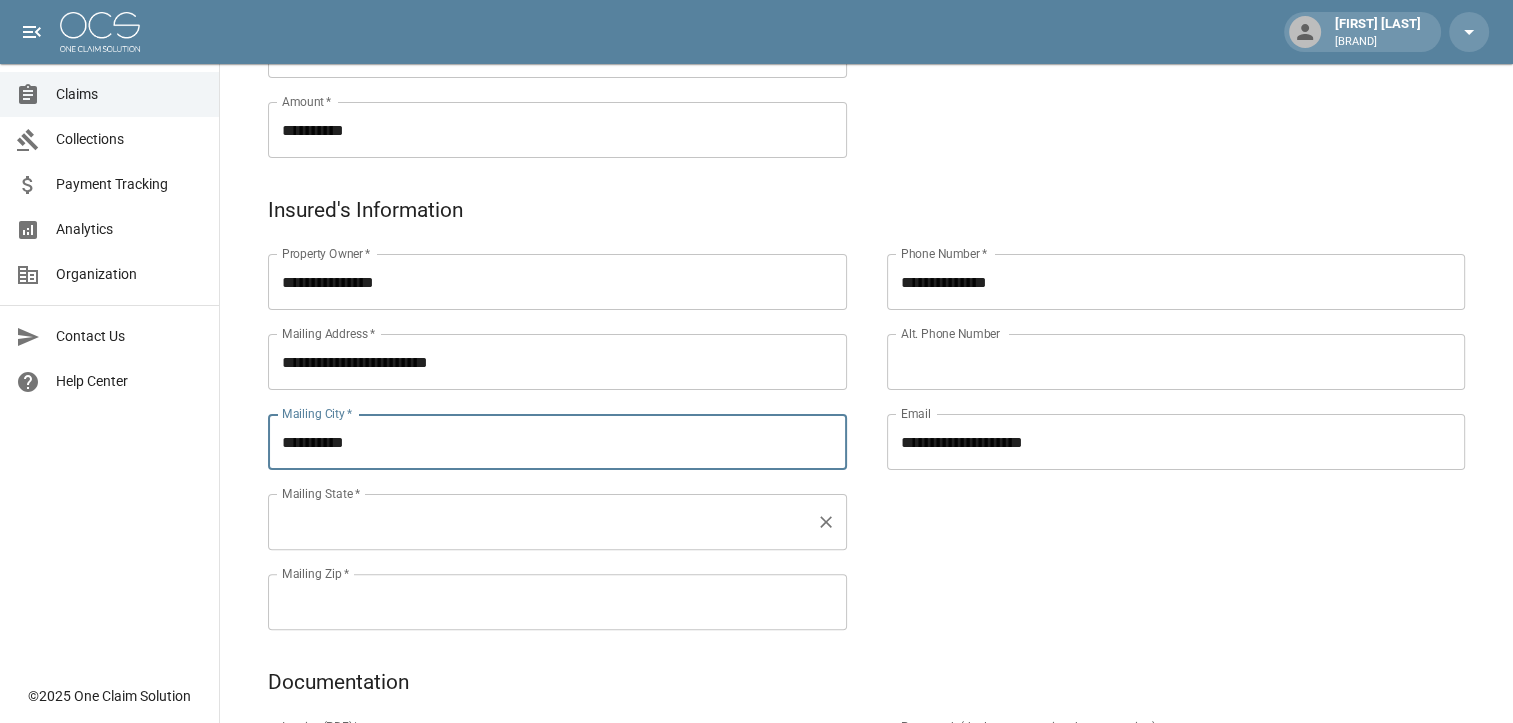 click on "Mailing State   *" at bounding box center [557, 522] 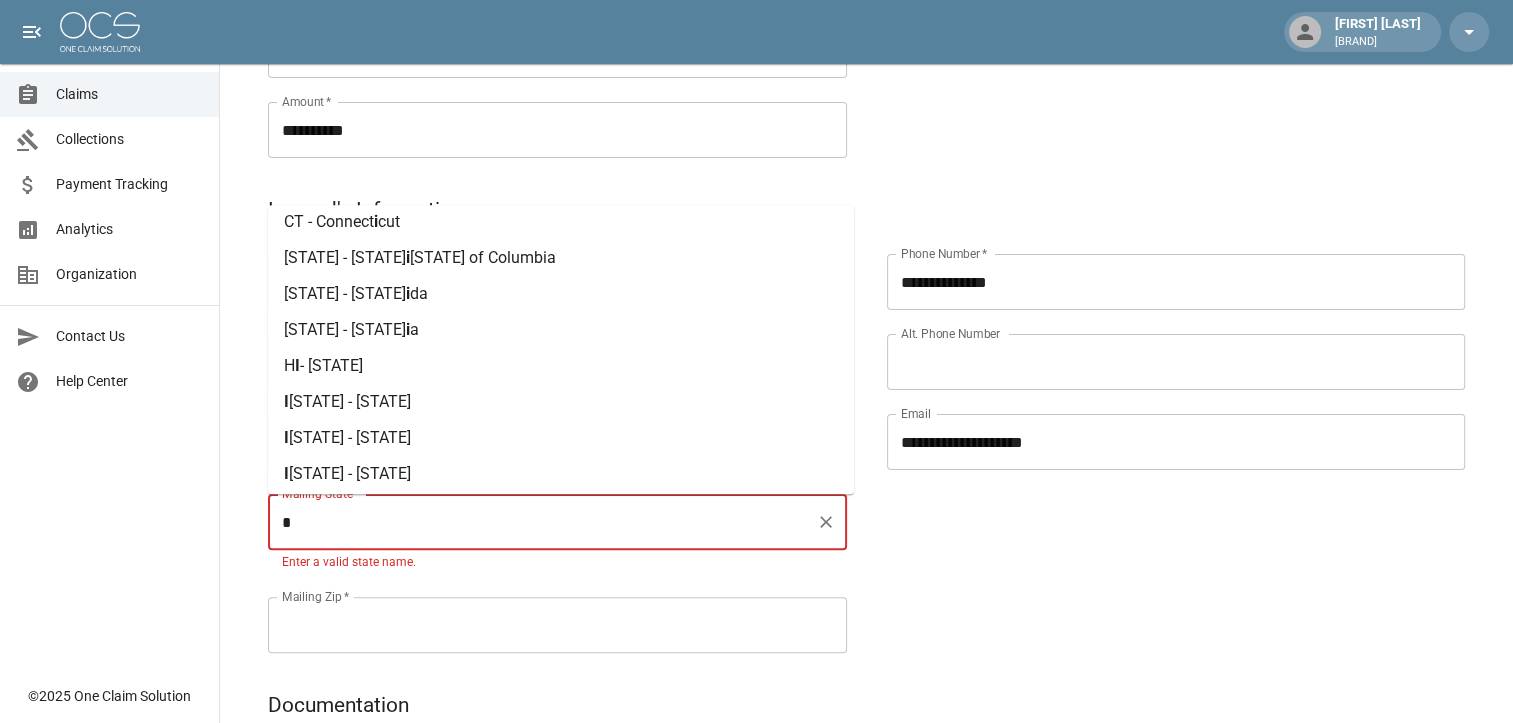 scroll, scrollTop: 200, scrollLeft: 0, axis: vertical 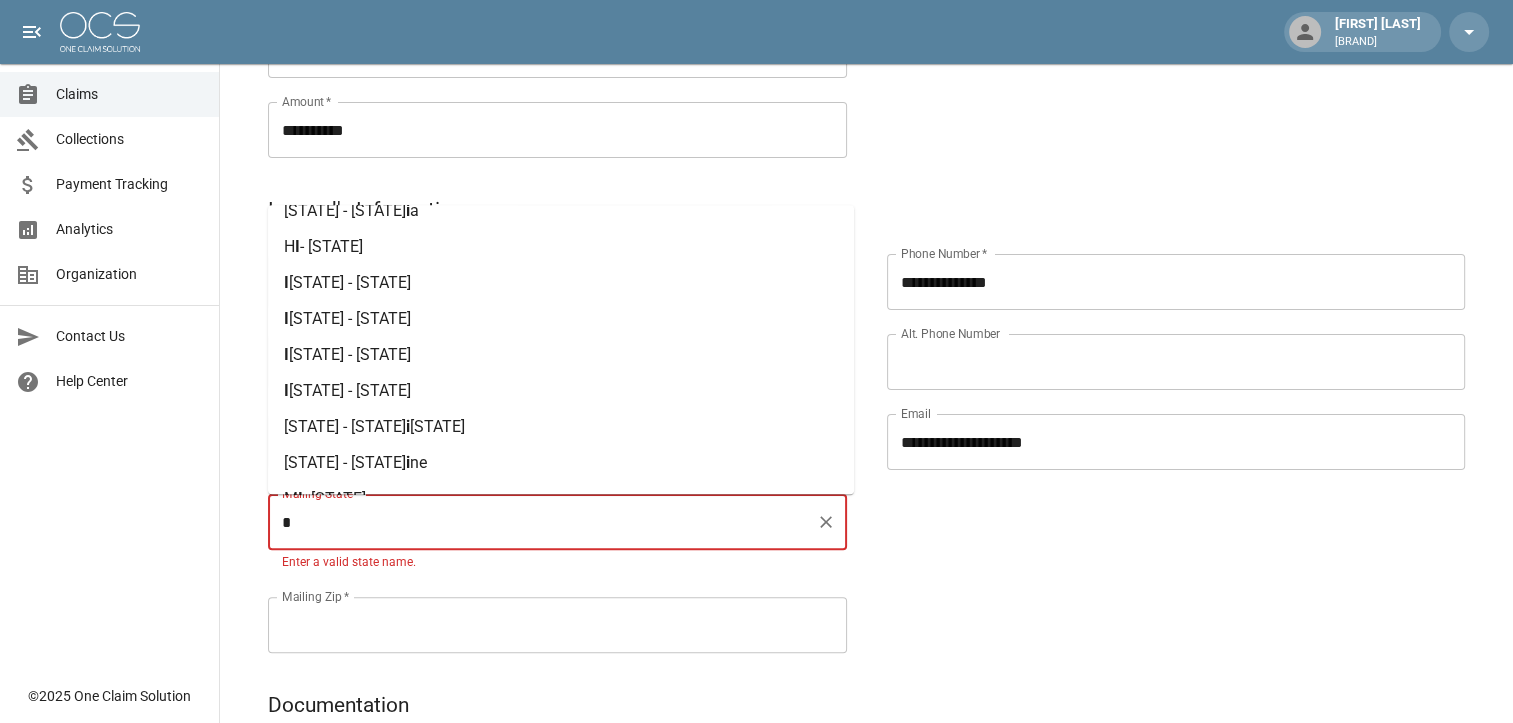 click on "[STATE] - [STATE]" at bounding box center (350, 354) 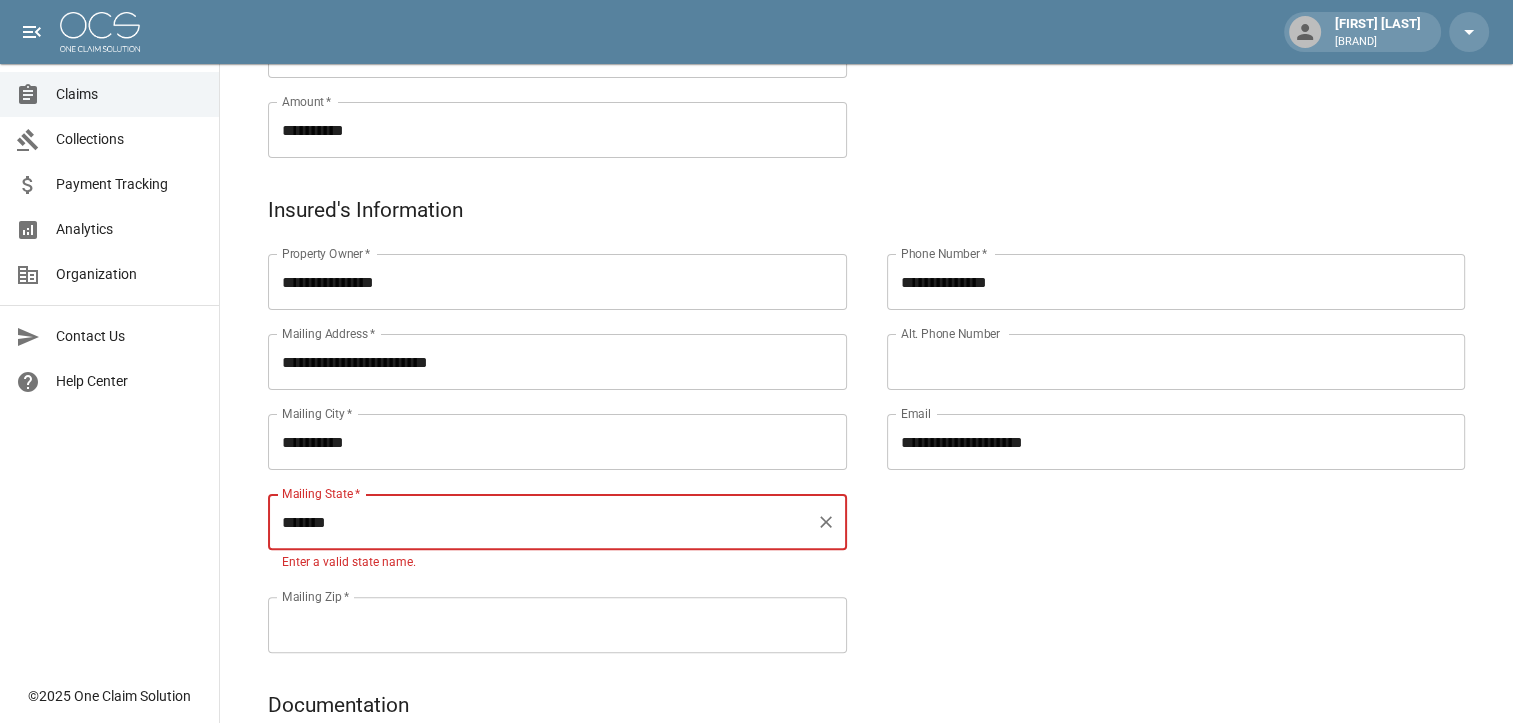 type on "*******" 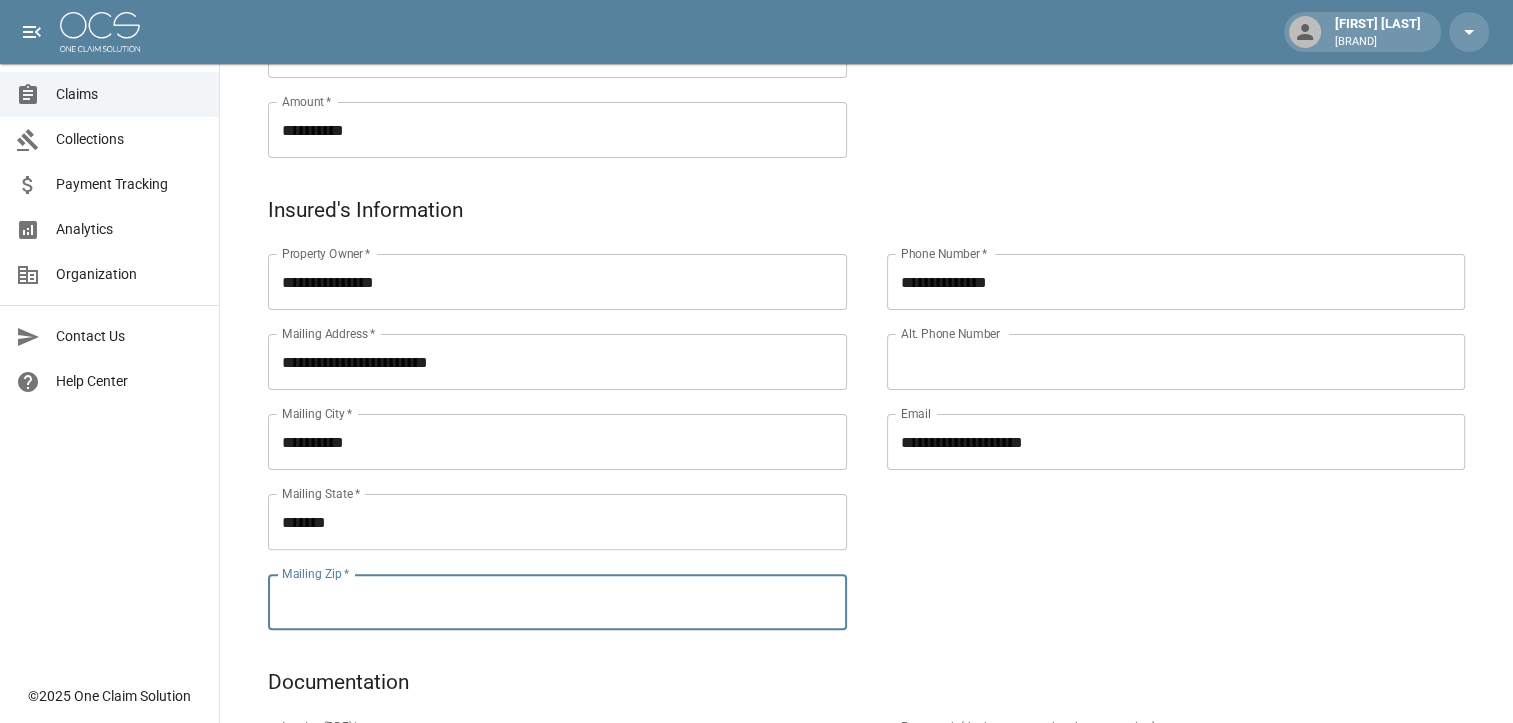 click on "Mailing Zip   *" at bounding box center (557, 602) 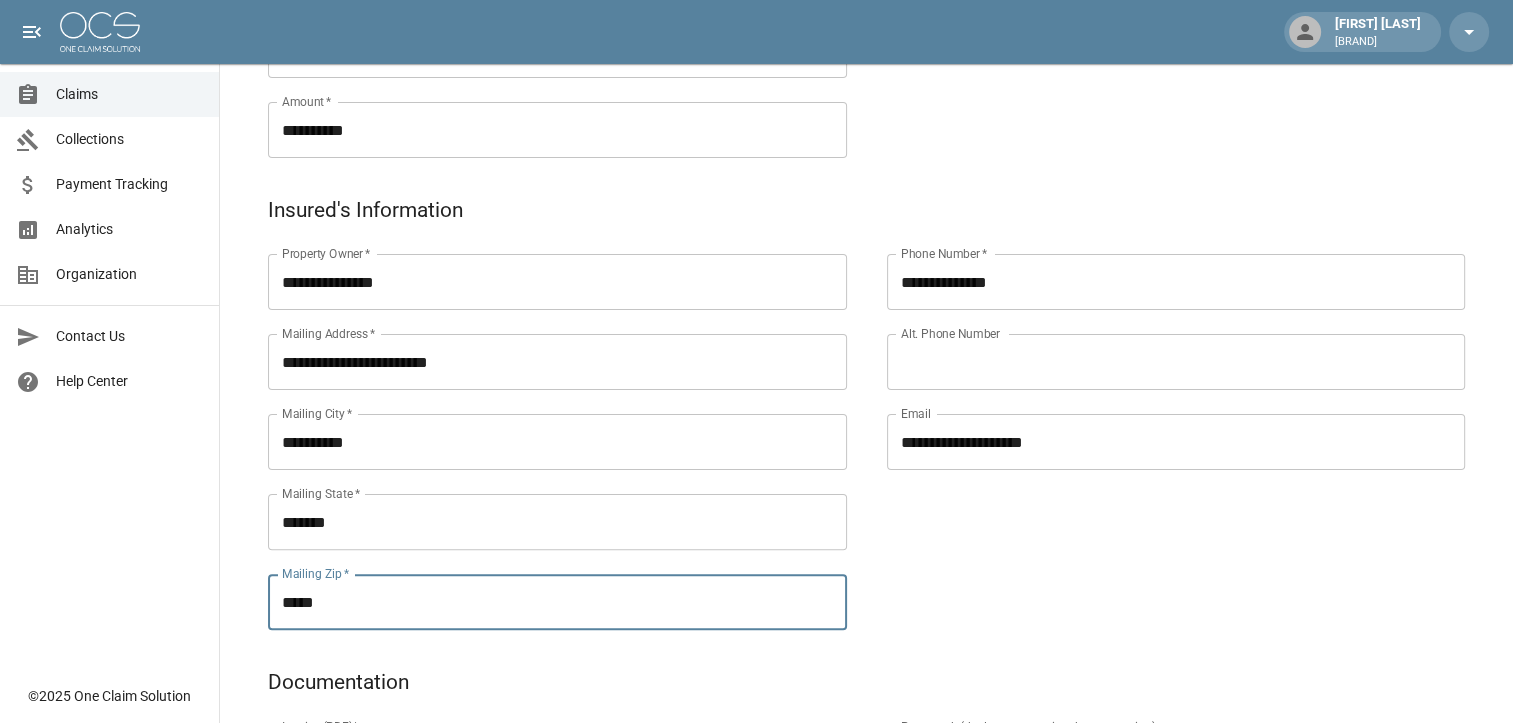 type on "*****" 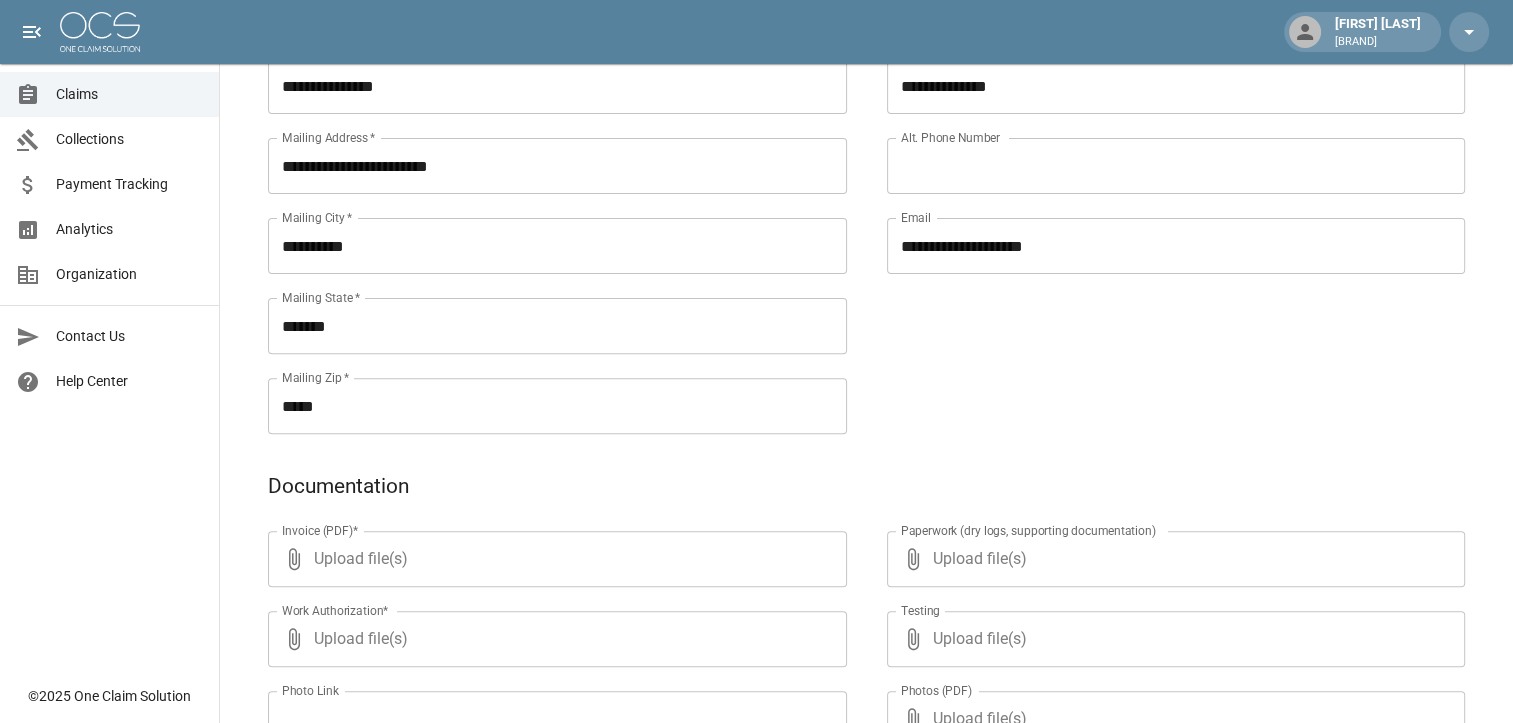 scroll, scrollTop: 600, scrollLeft: 0, axis: vertical 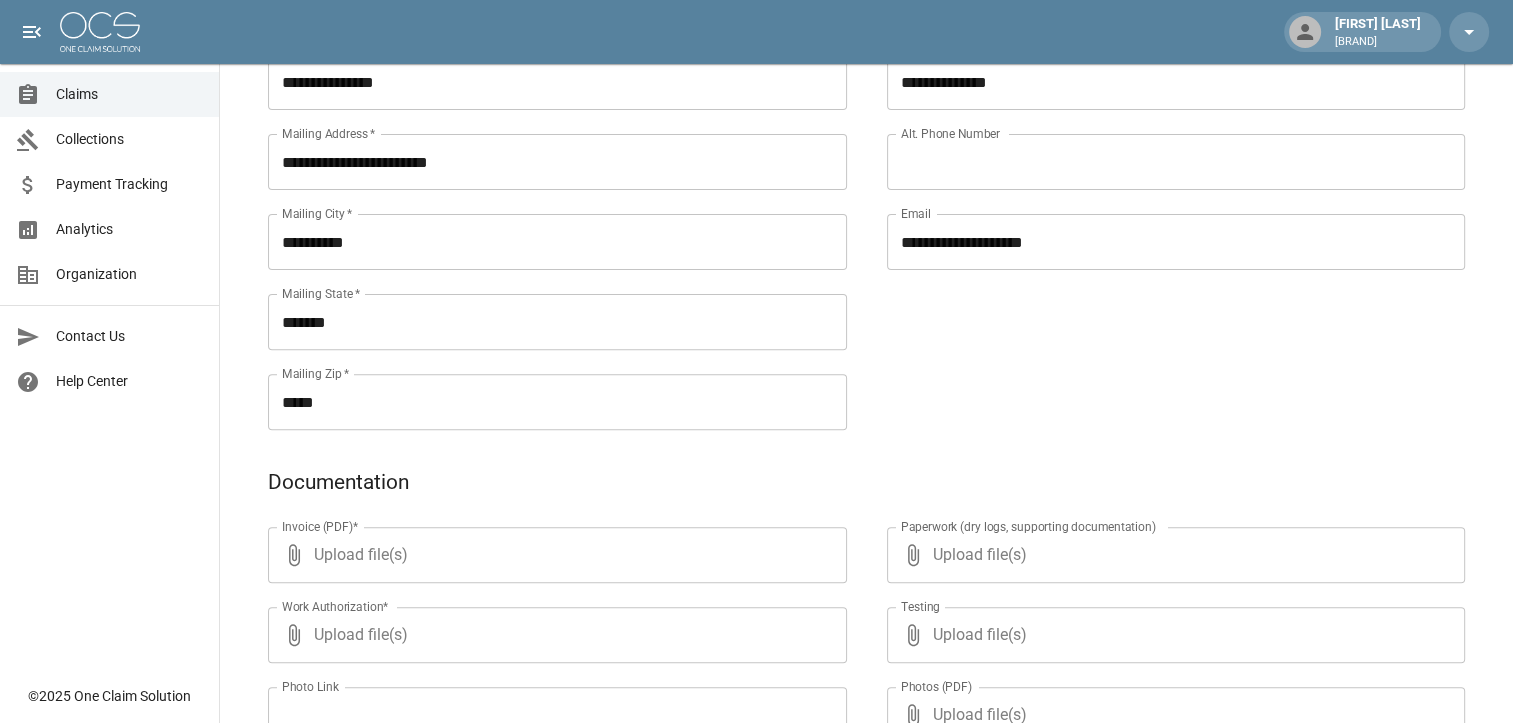 click on "Upload file(s)" at bounding box center (553, 555) 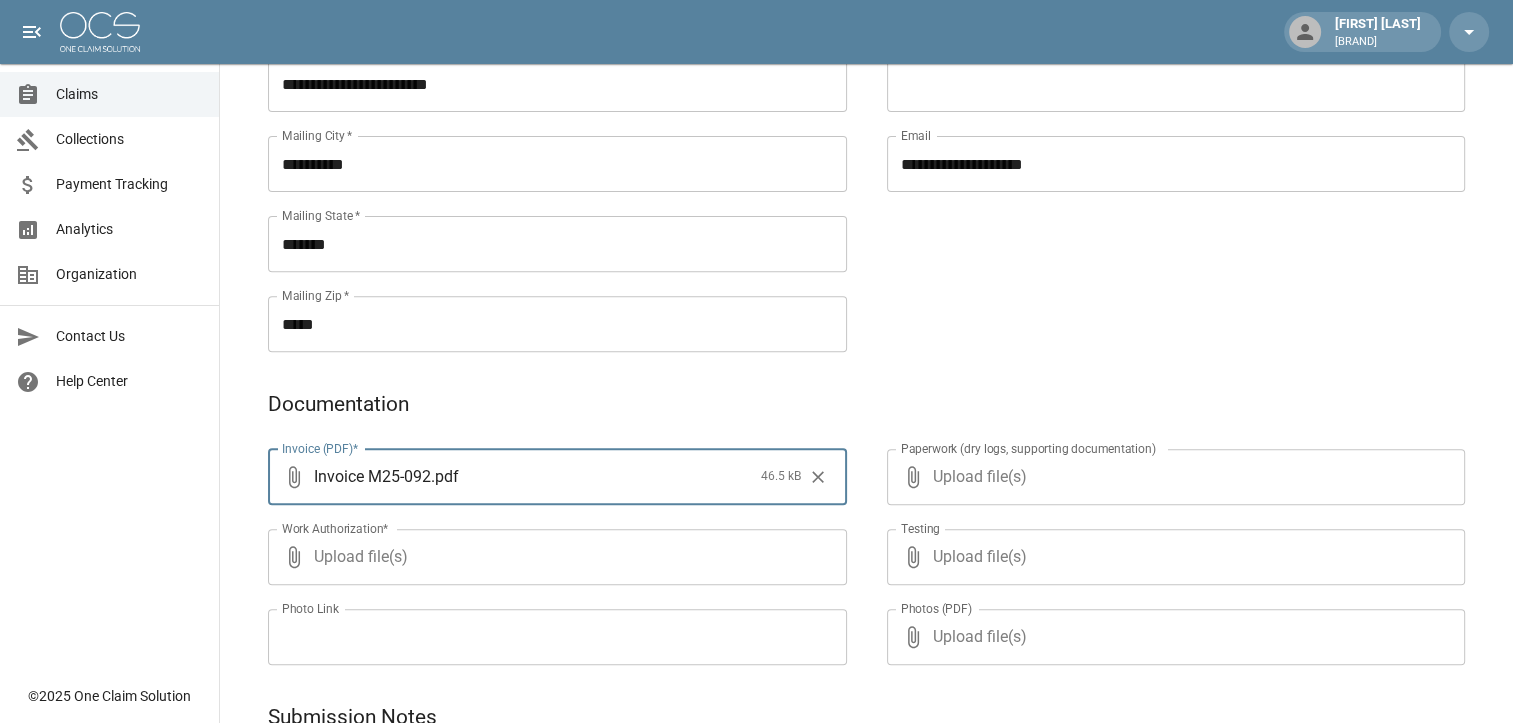 scroll, scrollTop: 700, scrollLeft: 0, axis: vertical 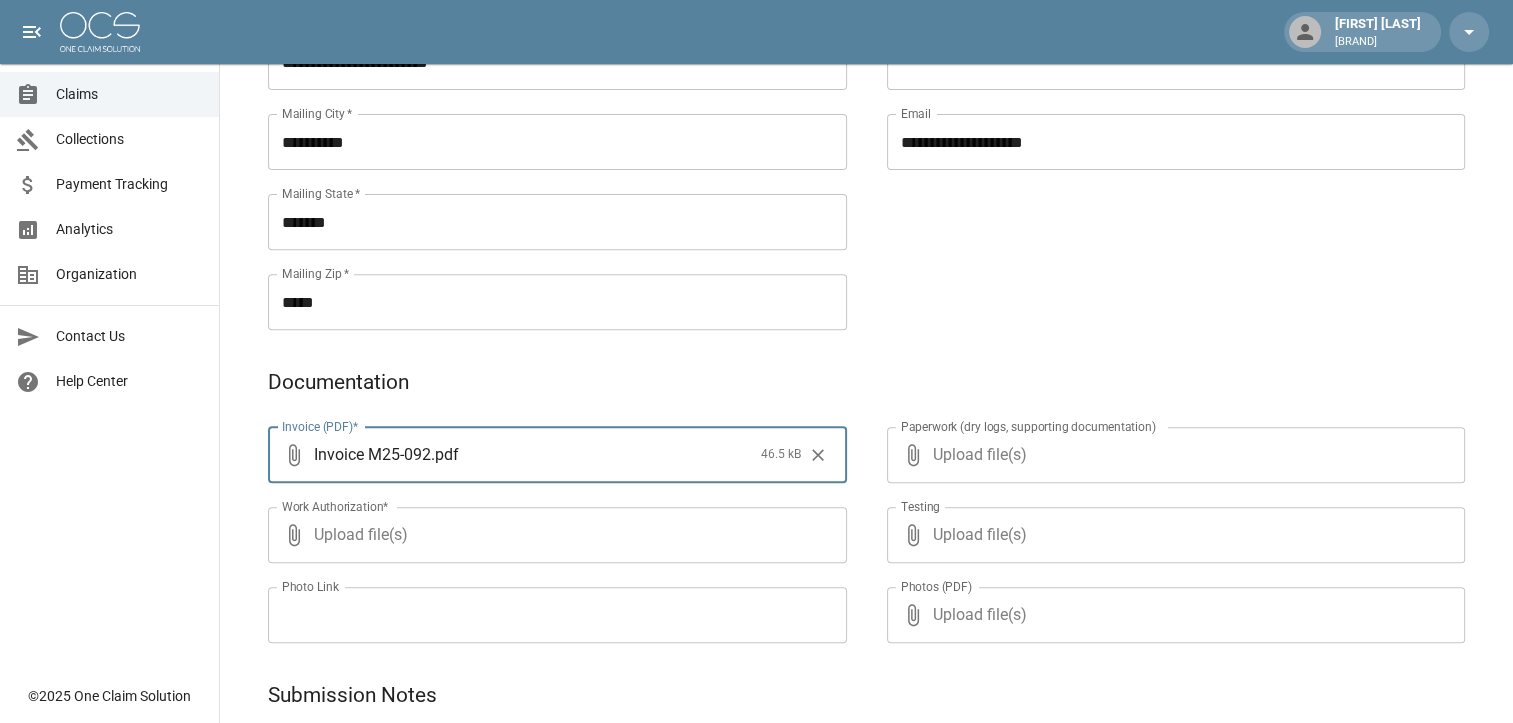click on "Upload file(s)" at bounding box center [553, 535] 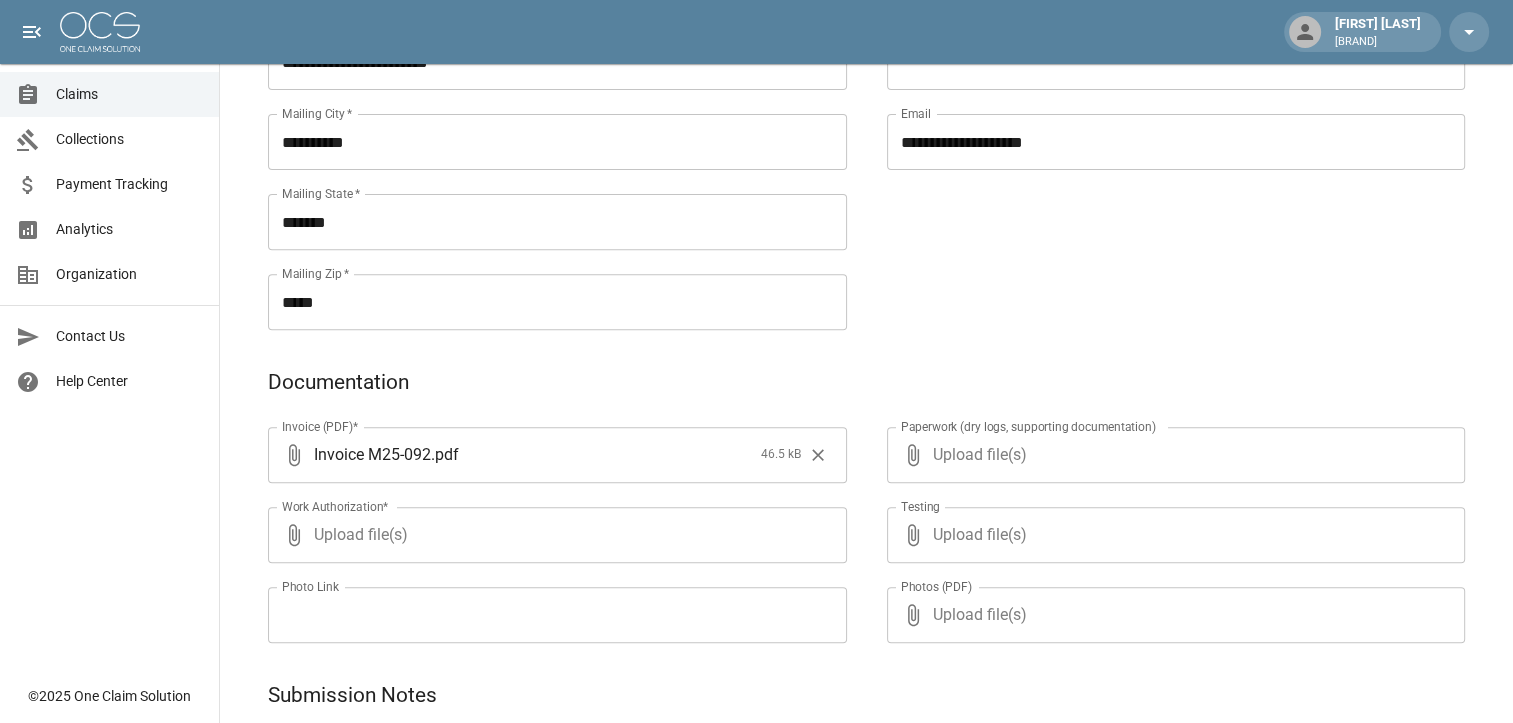 type on "**********" 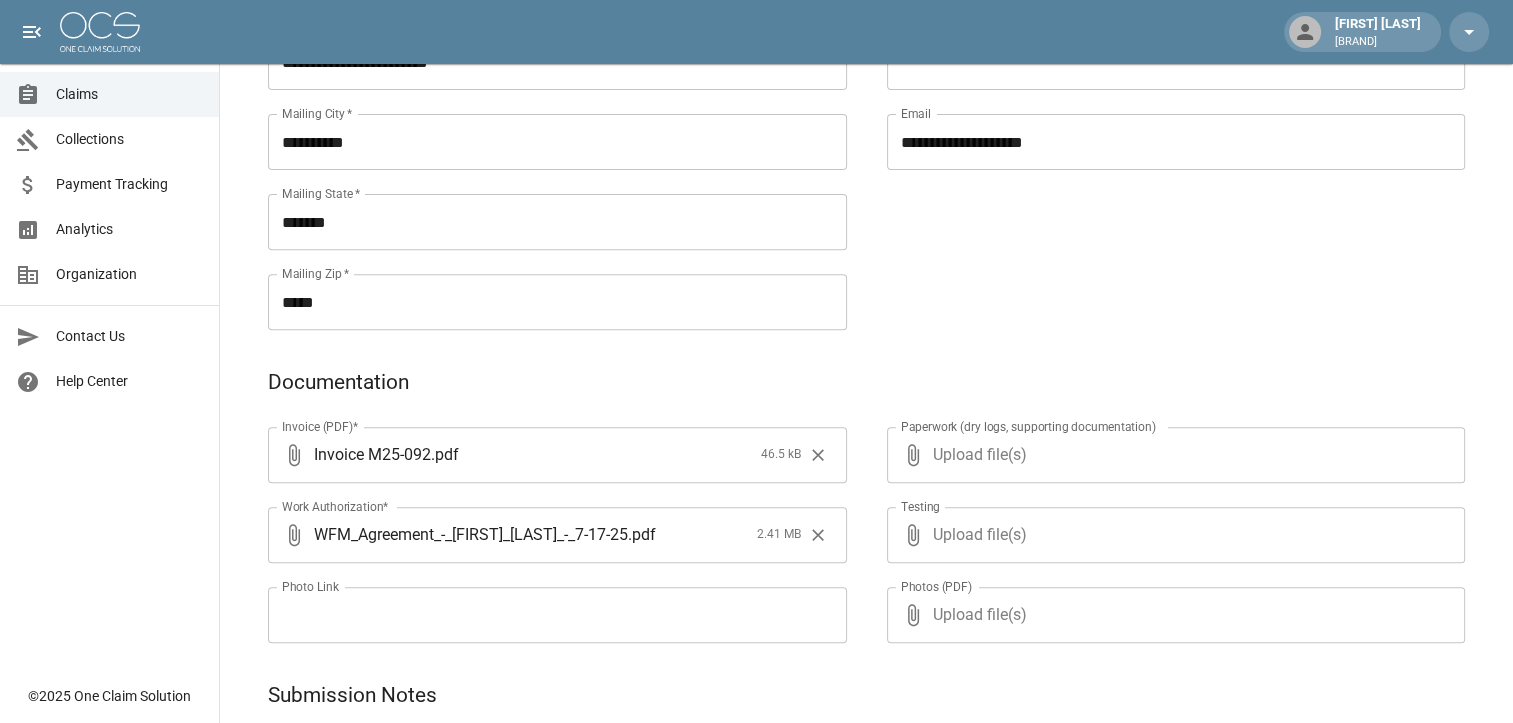 click on "Upload file(s)" at bounding box center [1172, 455] 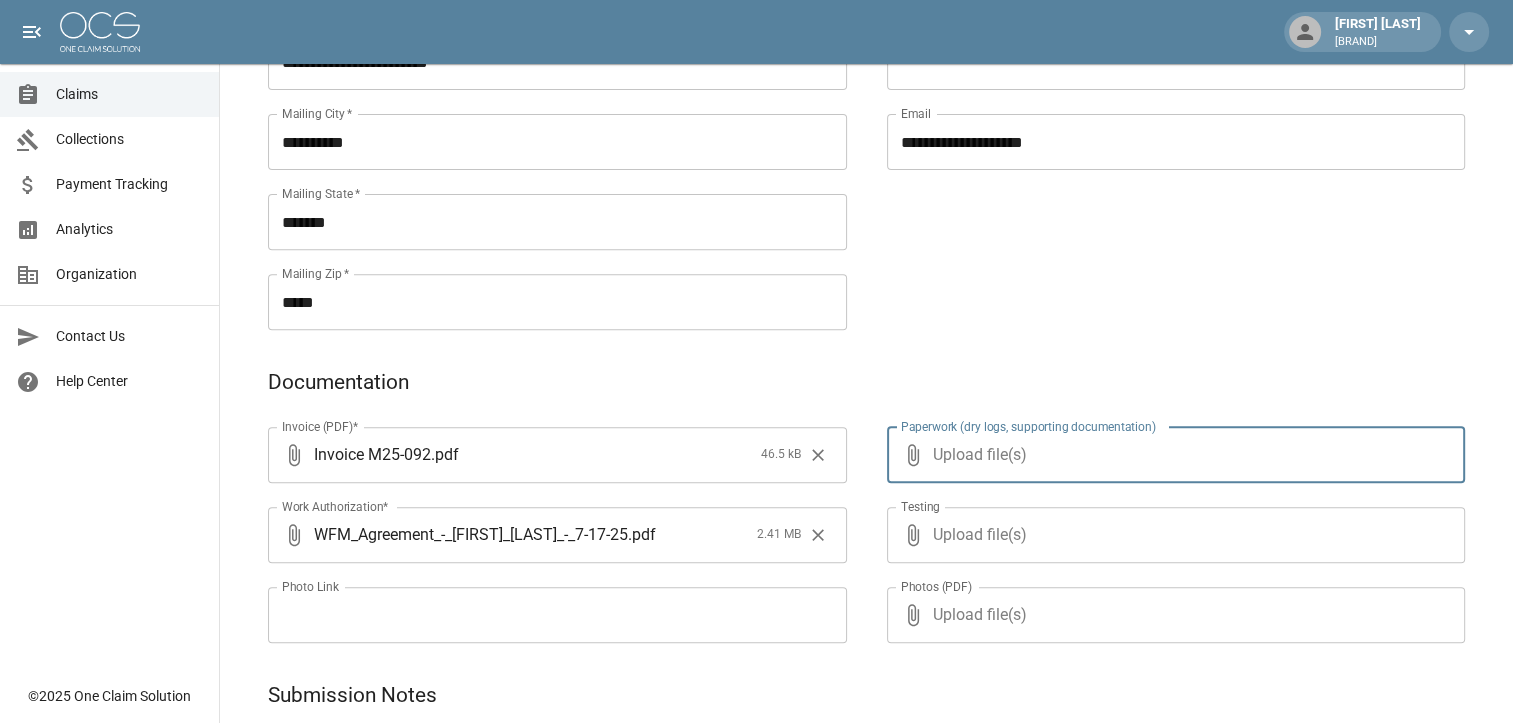 type on "**********" 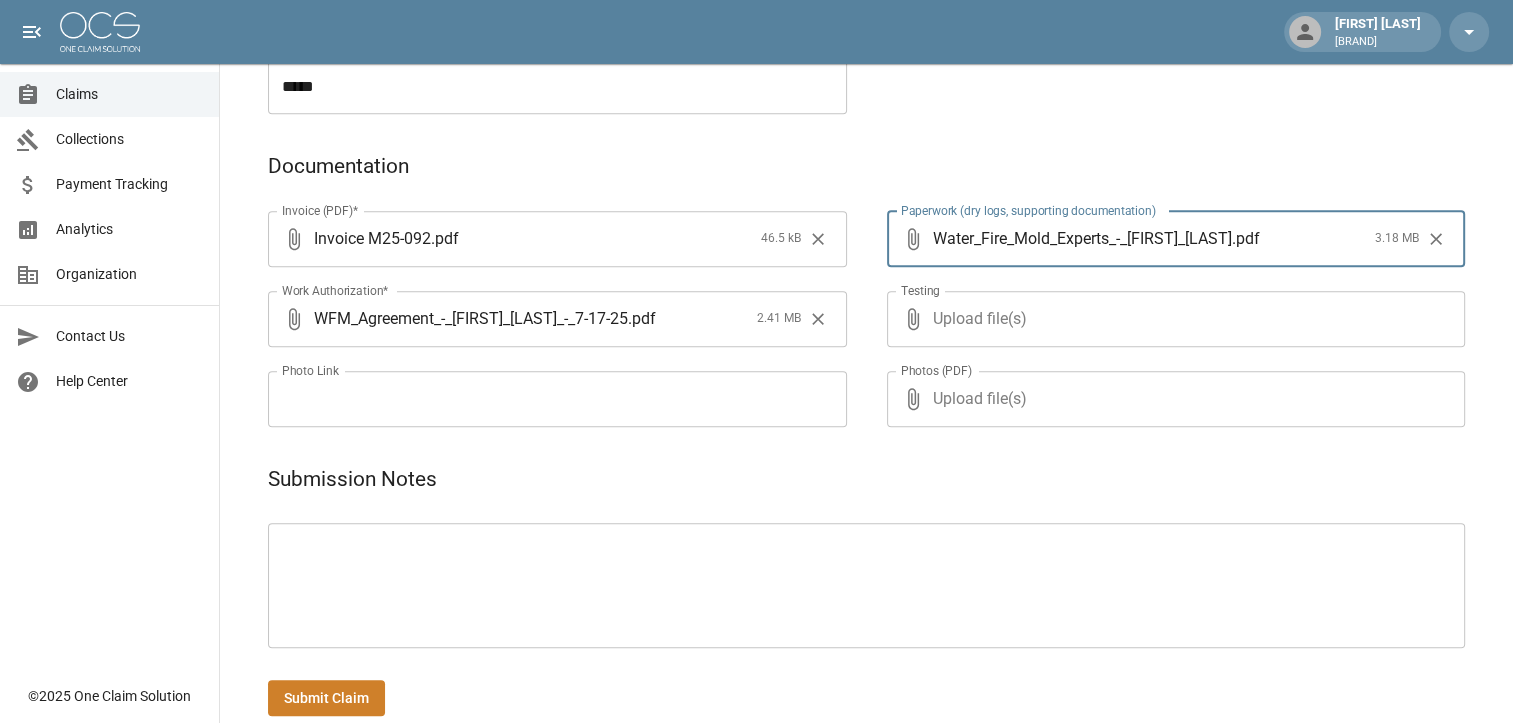 scroll, scrollTop: 948, scrollLeft: 0, axis: vertical 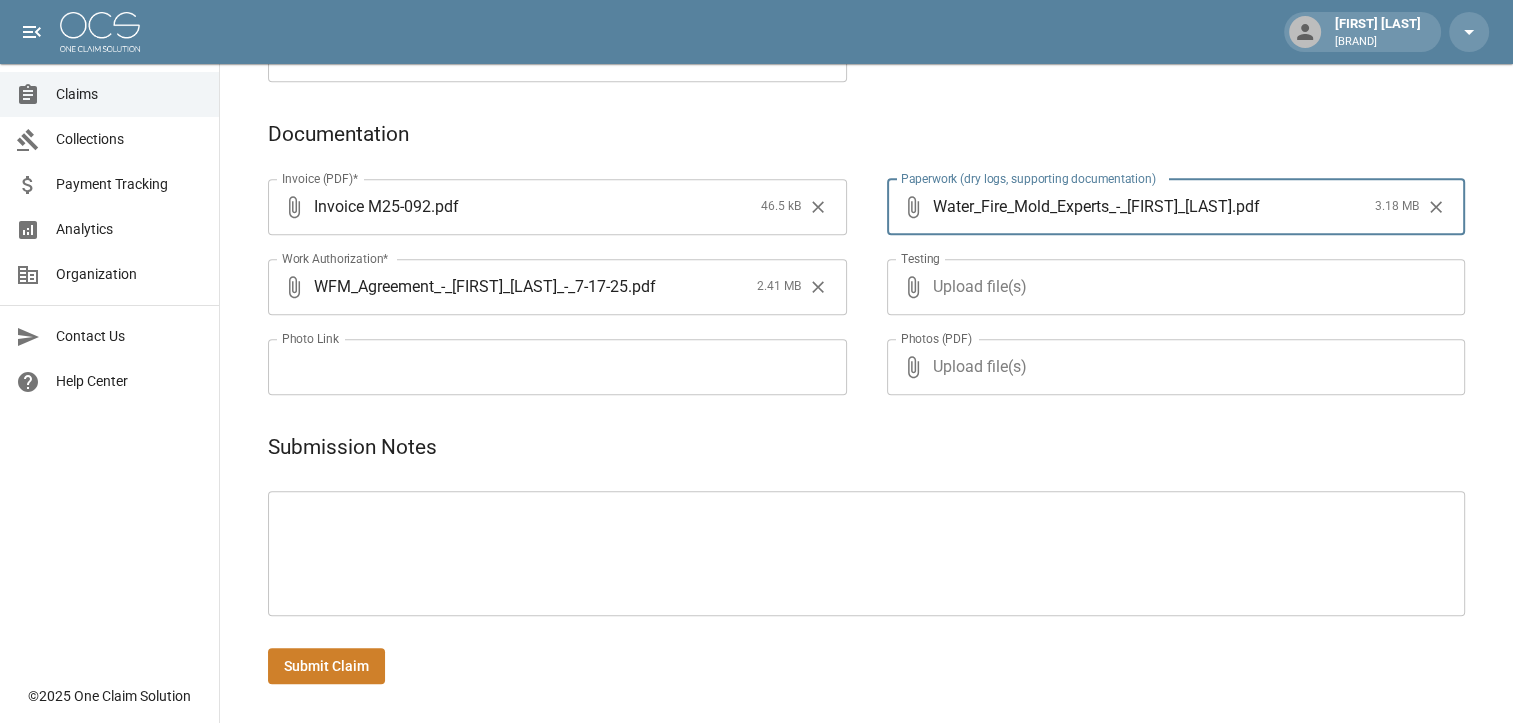 click at bounding box center [866, 553] 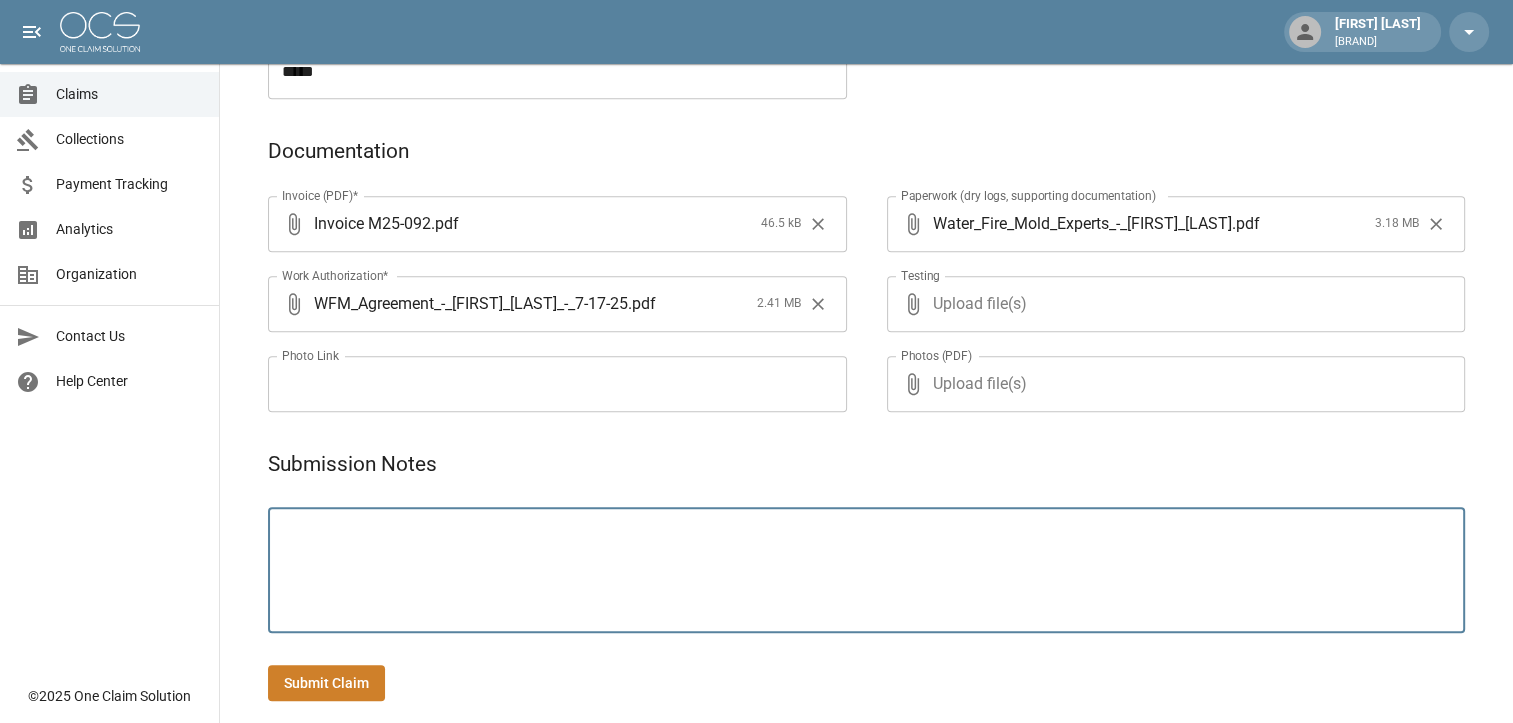 scroll, scrollTop: 948, scrollLeft: 0, axis: vertical 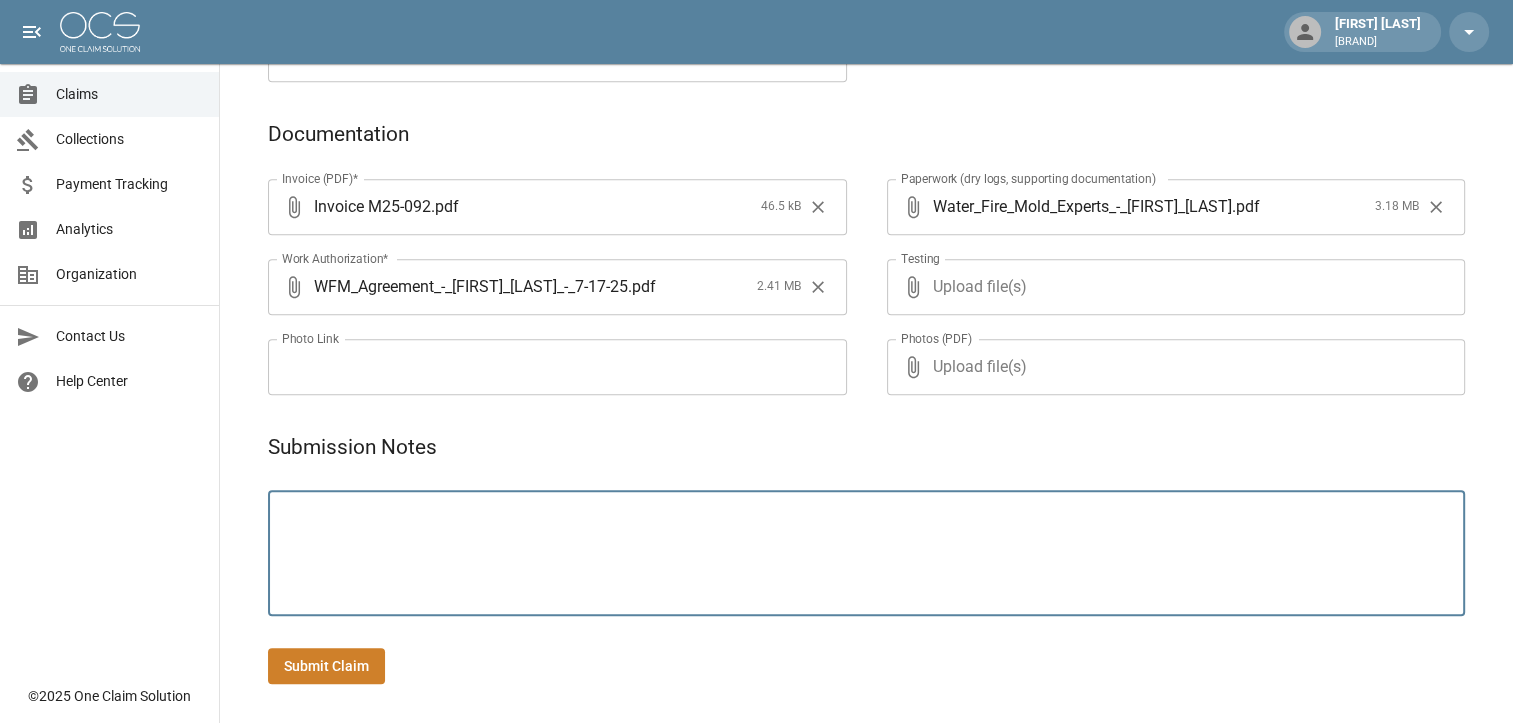 click on "Submit Claim" at bounding box center [326, 666] 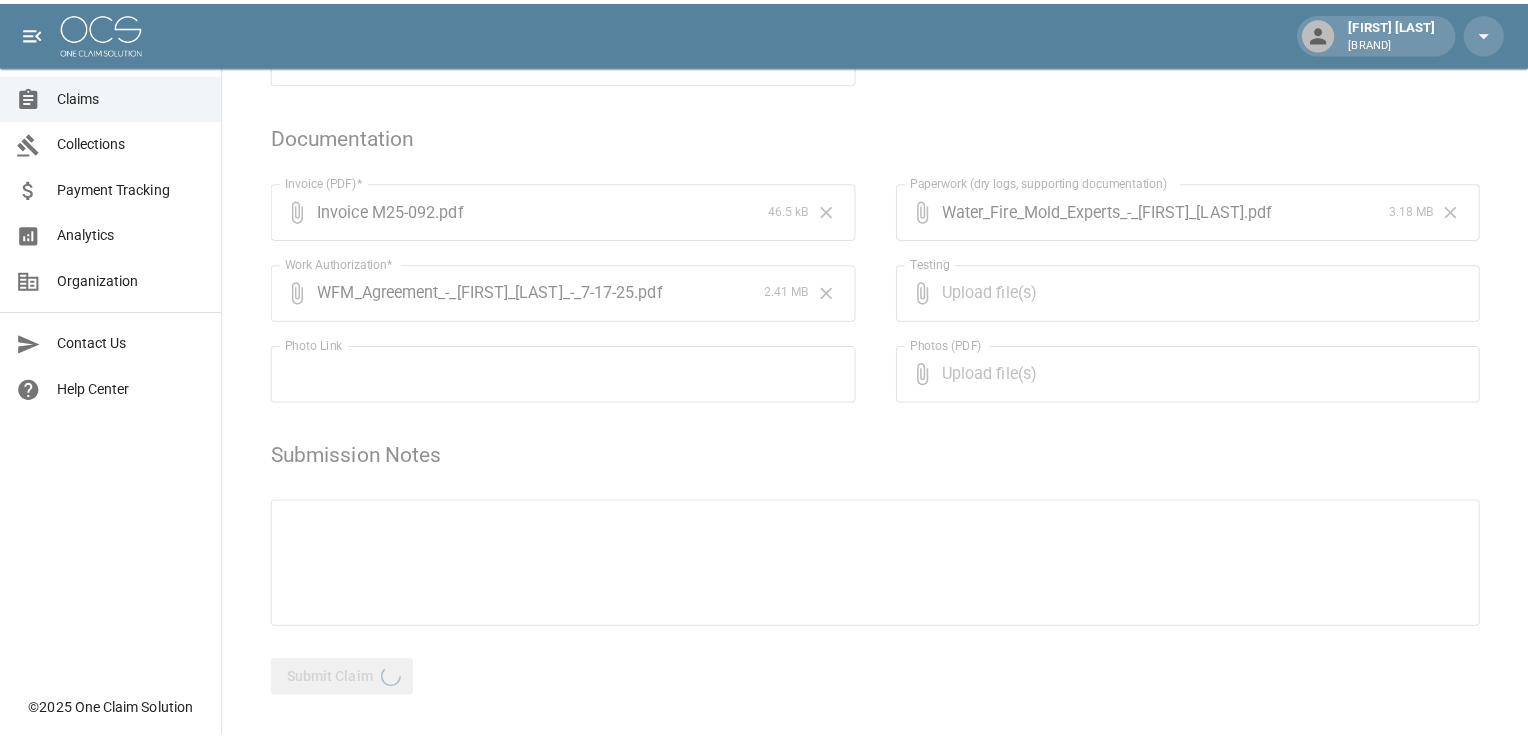 scroll, scrollTop: 0, scrollLeft: 0, axis: both 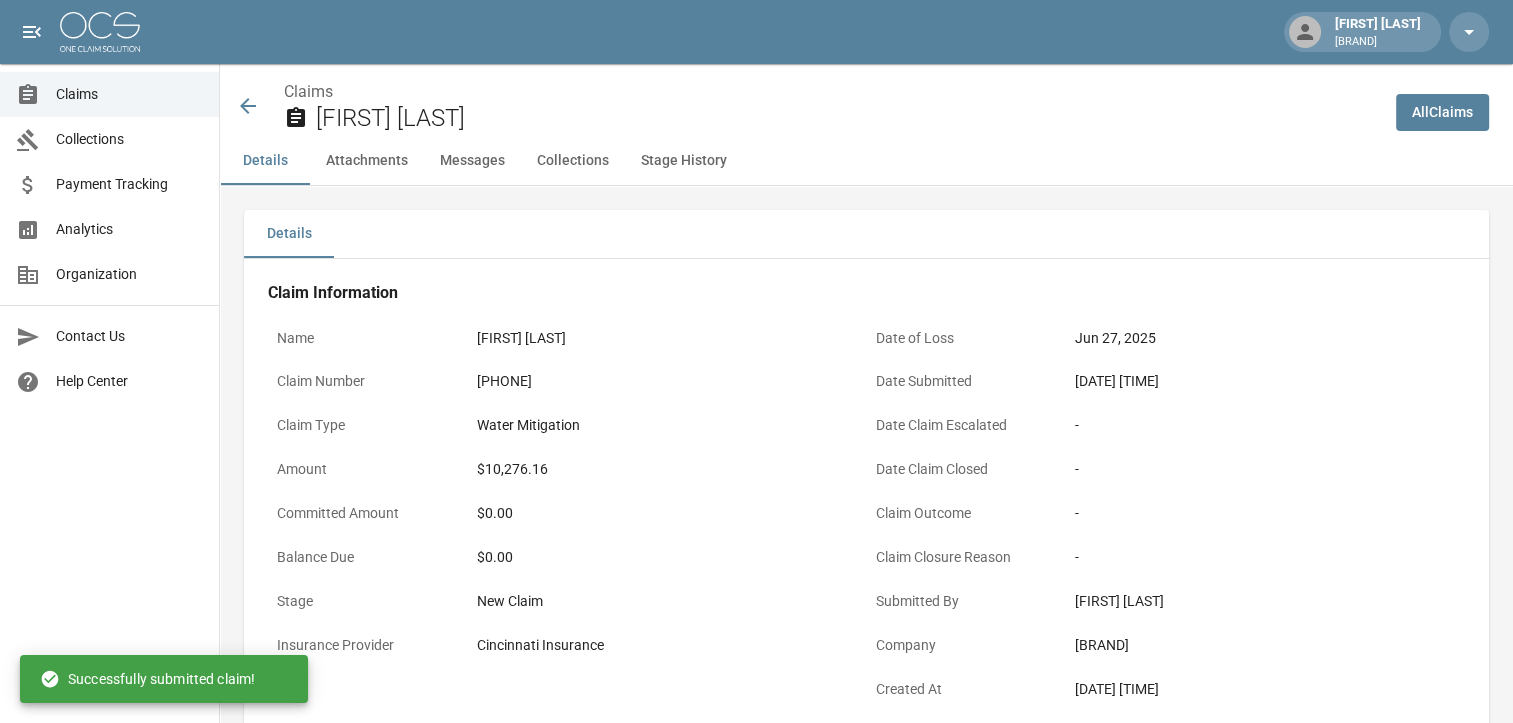 click on "All  Claims" at bounding box center (1442, 112) 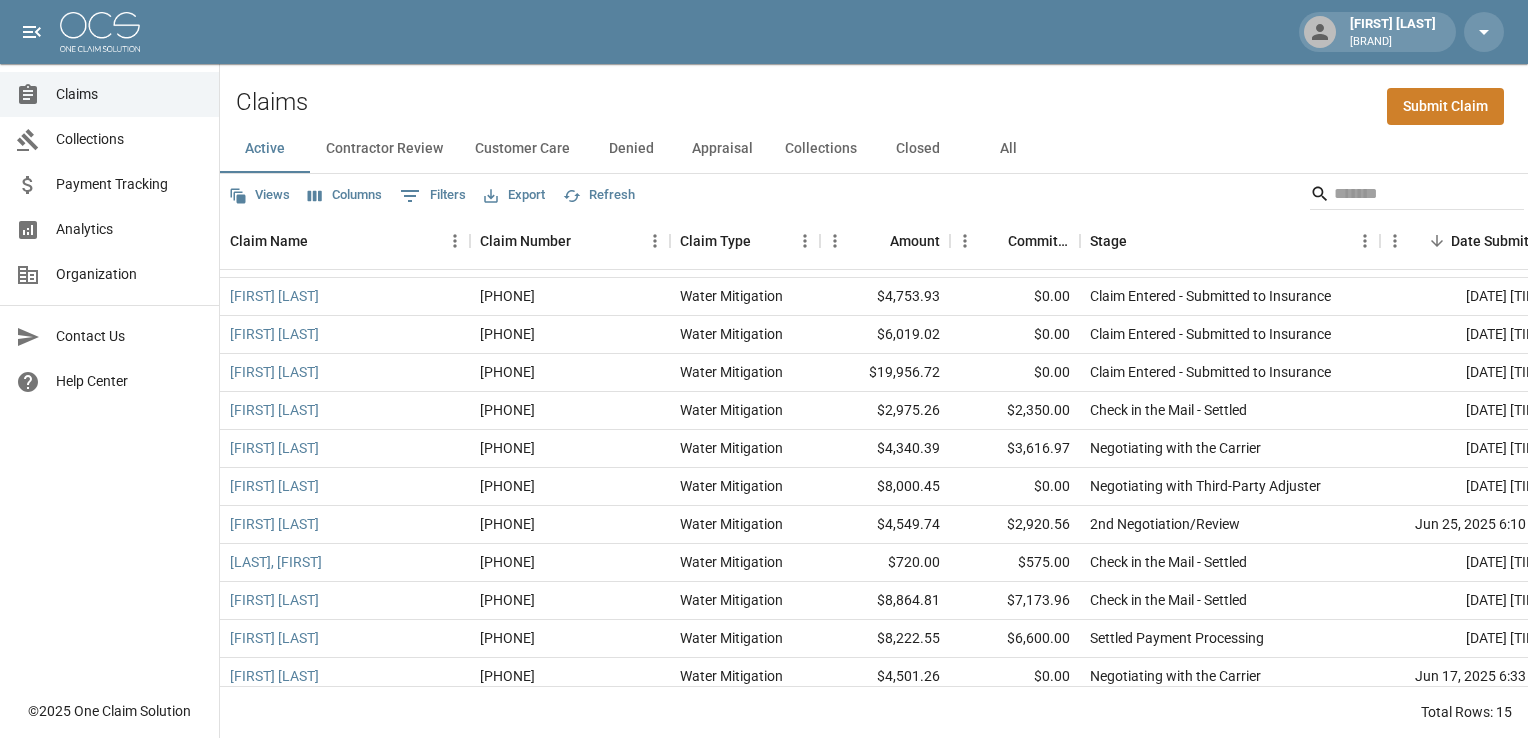 scroll, scrollTop: 0, scrollLeft: 0, axis: both 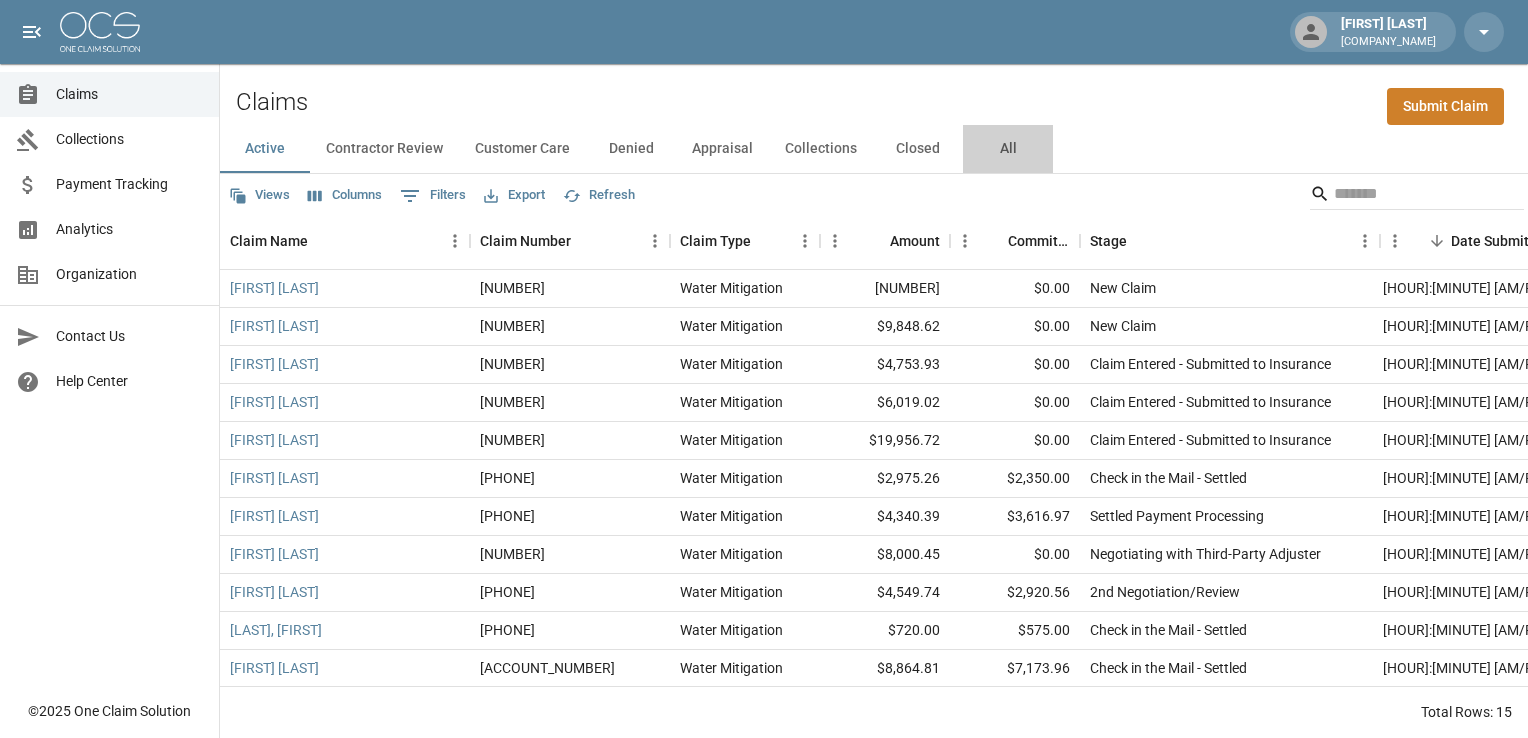 click on "All" at bounding box center (1008, 149) 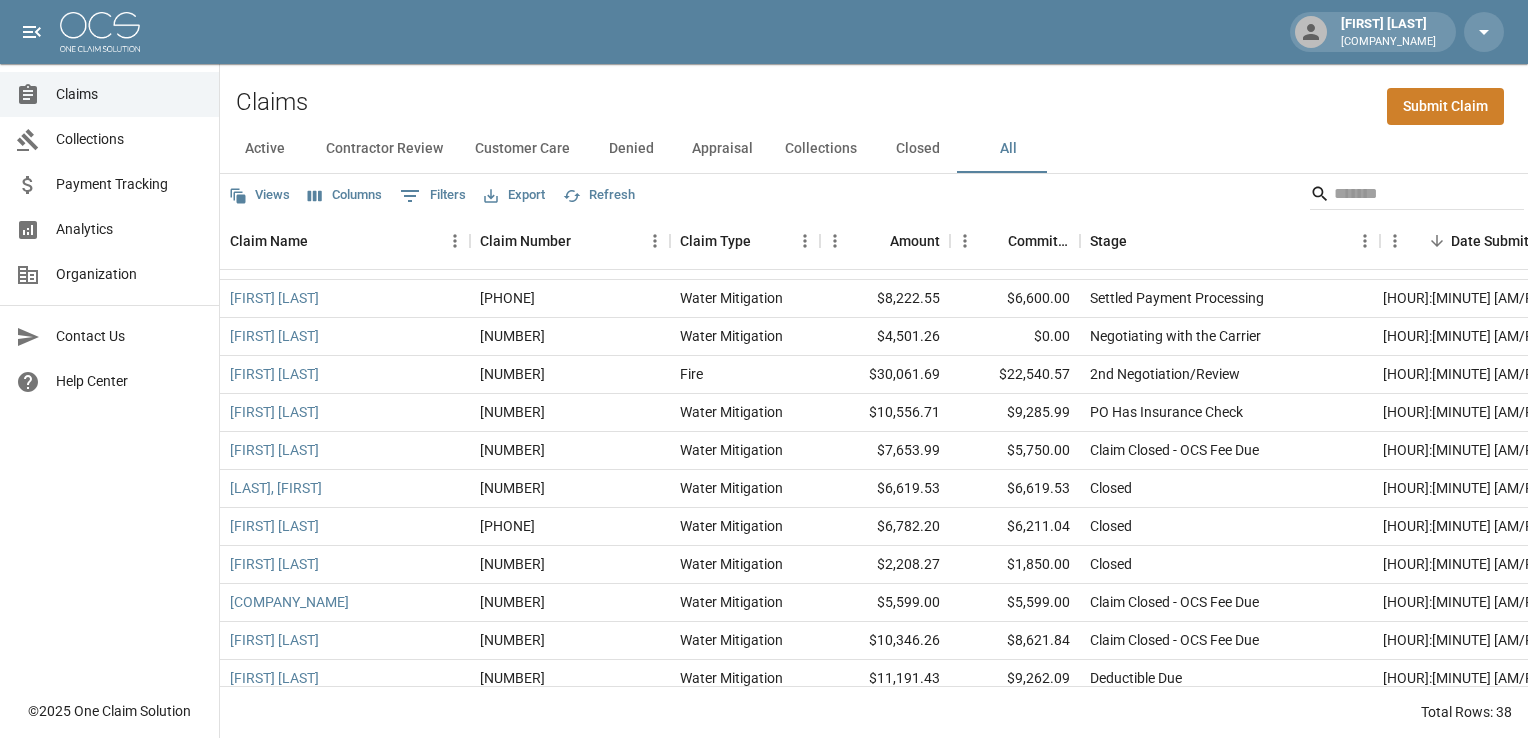 scroll, scrollTop: 400, scrollLeft: 0, axis: vertical 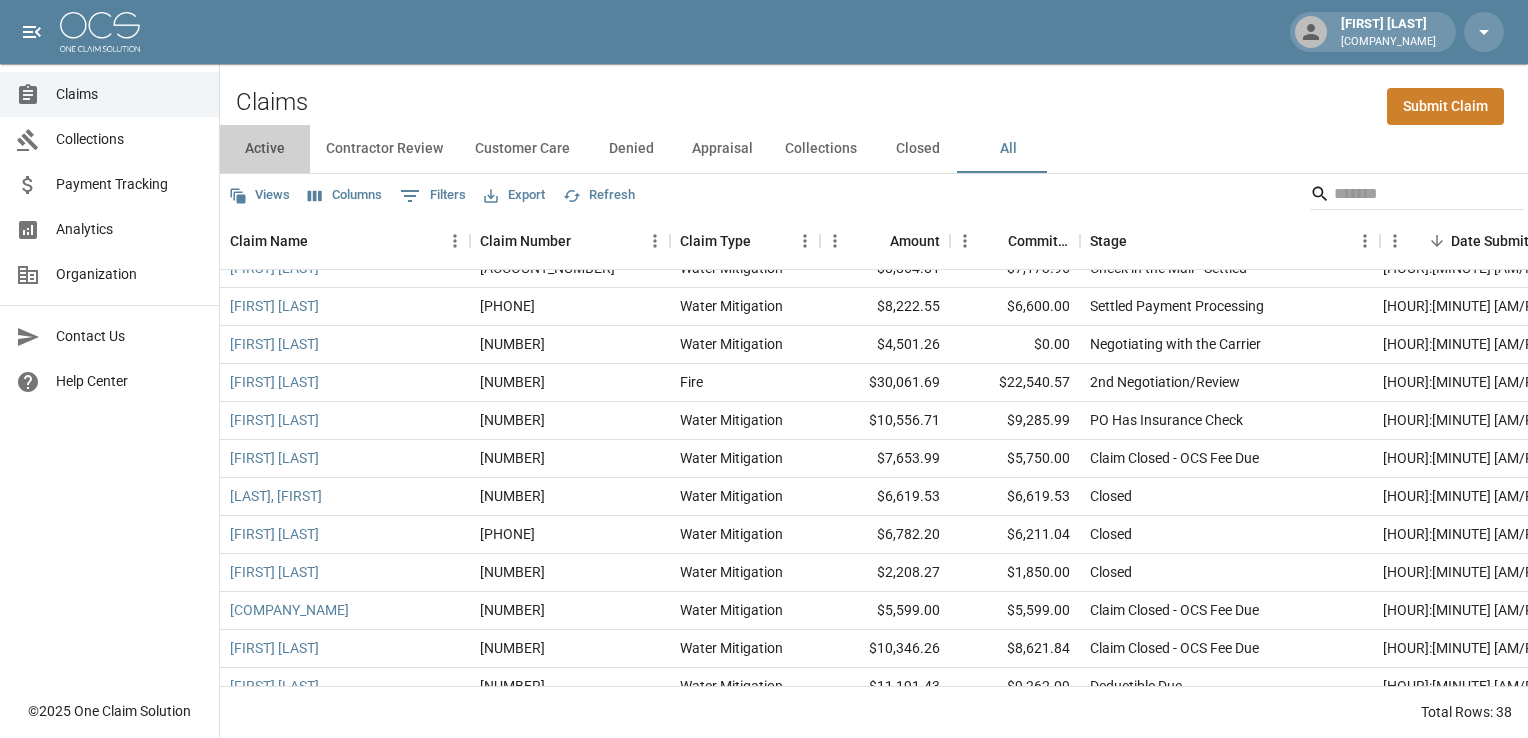click on "Active" at bounding box center [265, 149] 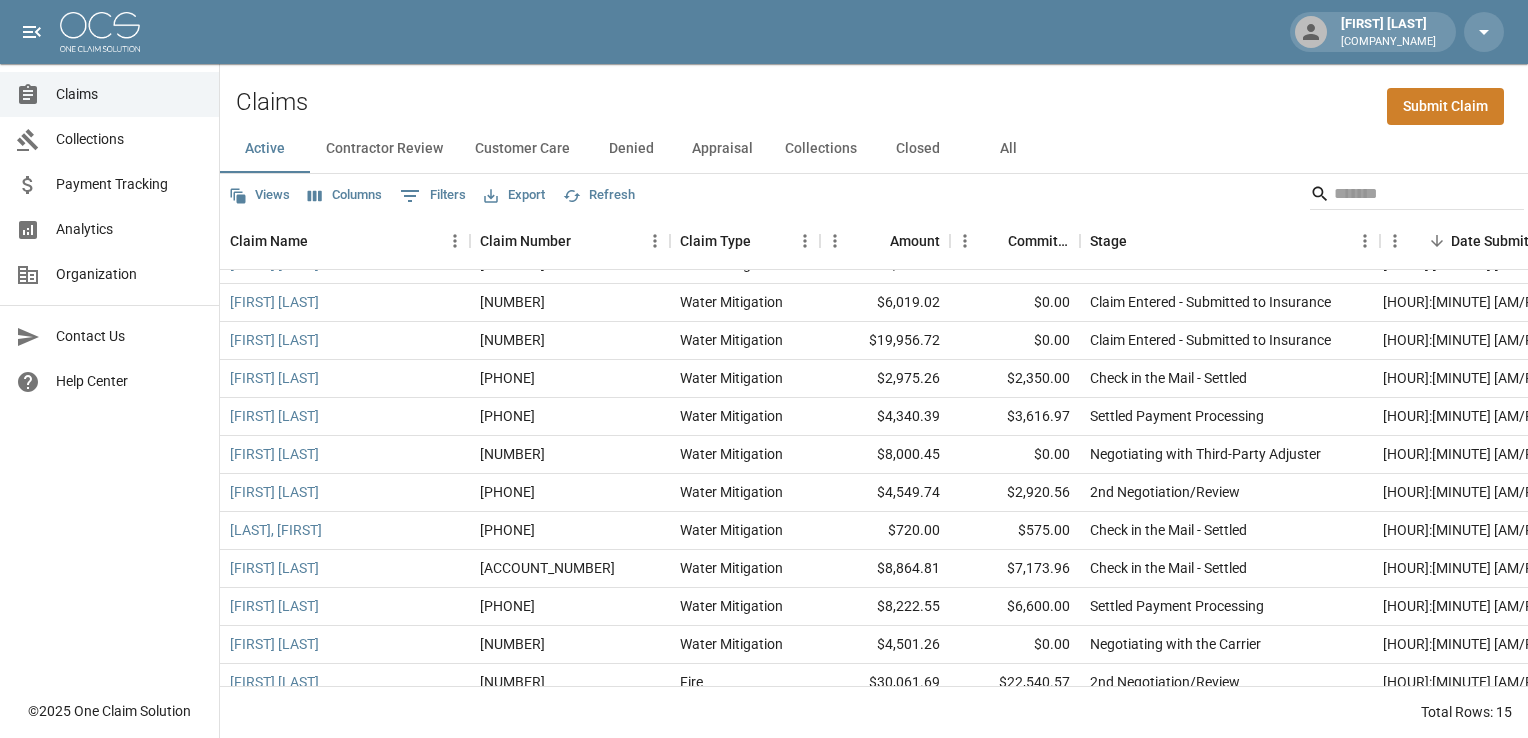 scroll, scrollTop: 168, scrollLeft: 0, axis: vertical 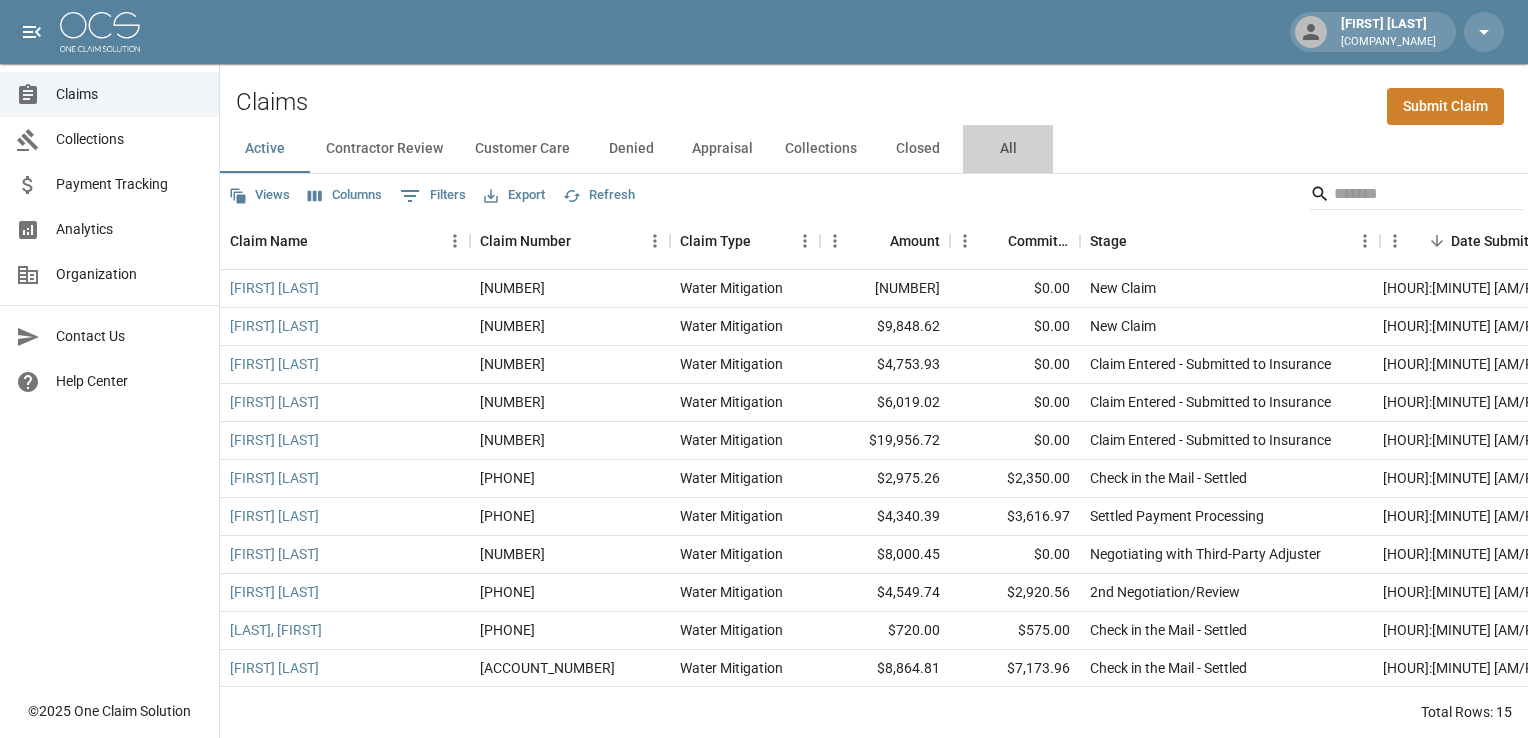 click on "All" at bounding box center (1008, 149) 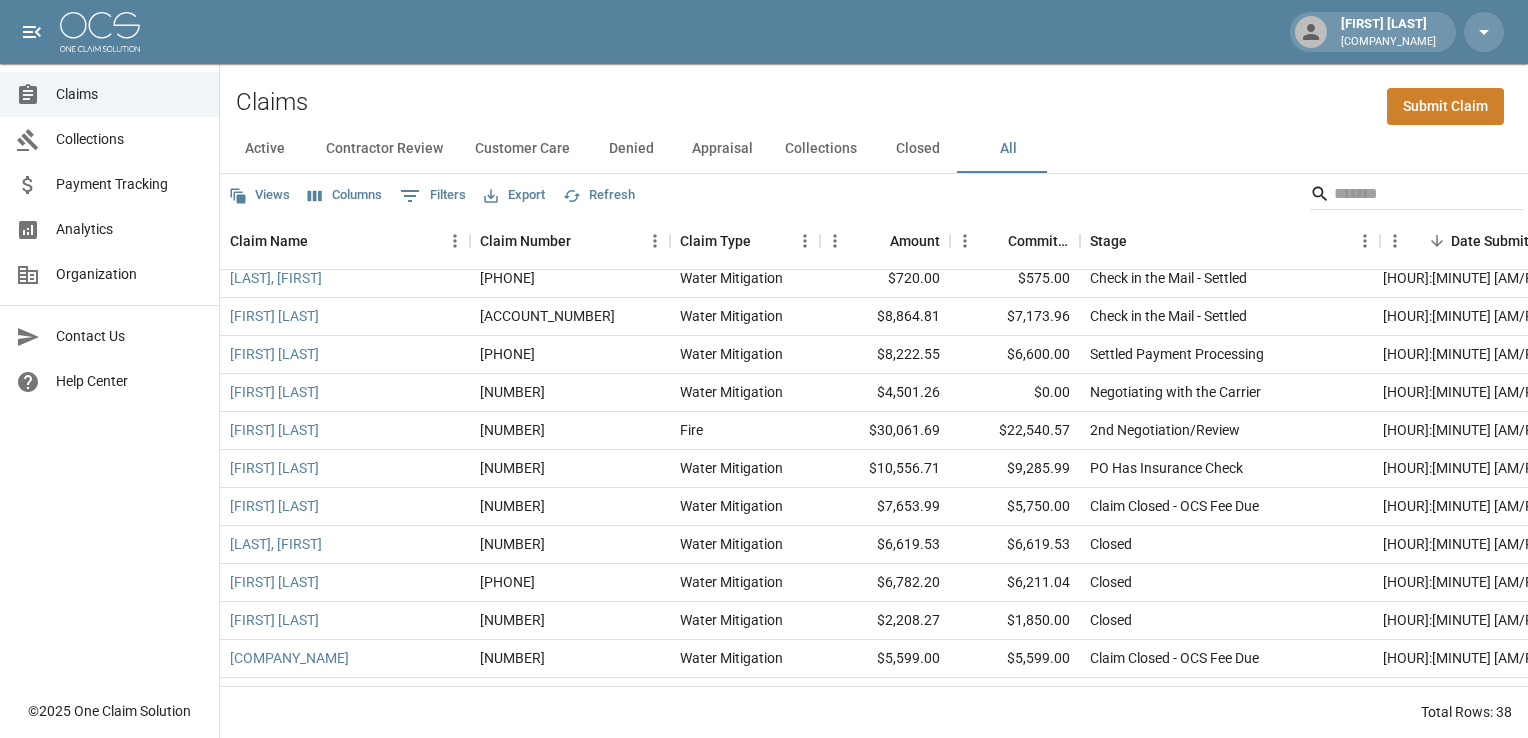 scroll, scrollTop: 400, scrollLeft: 0, axis: vertical 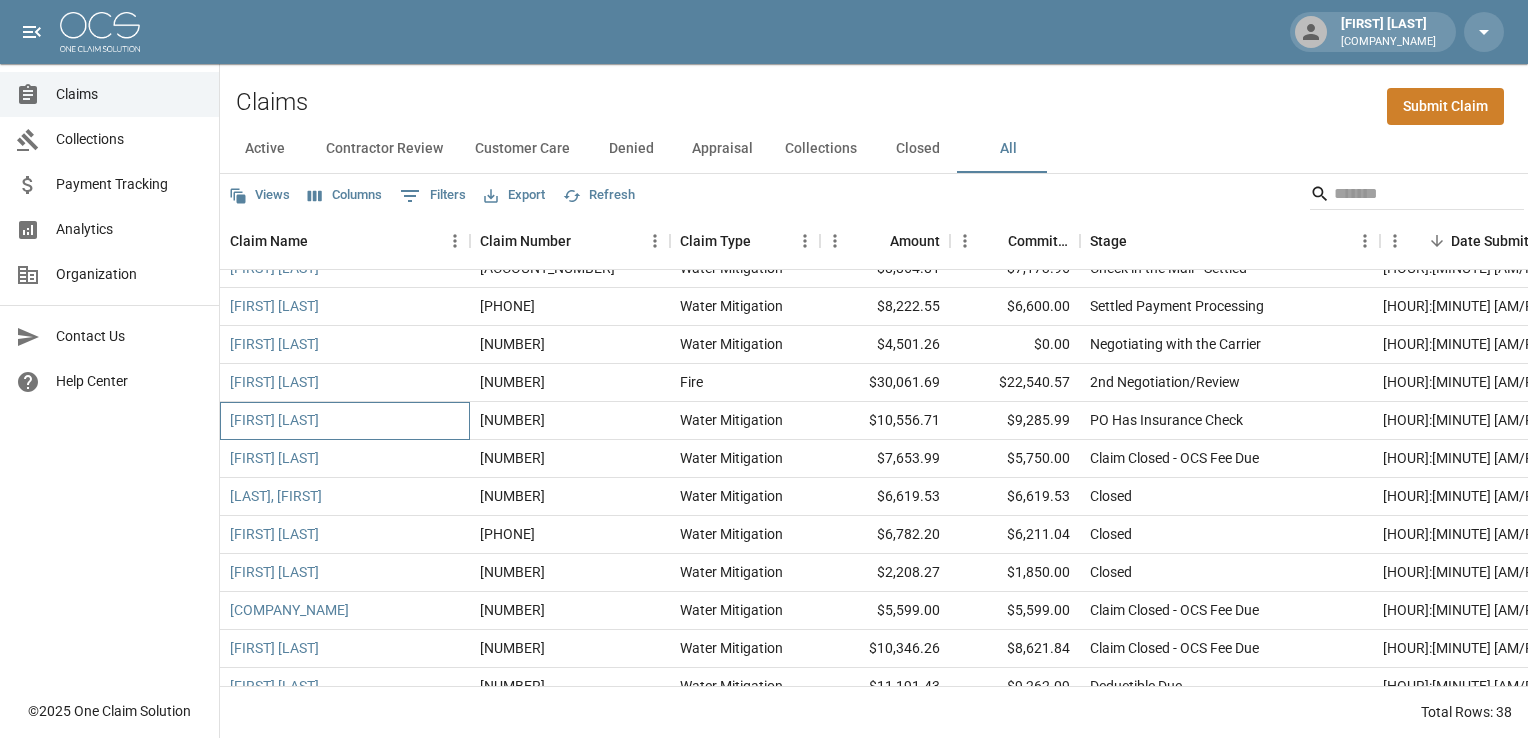 click on "[FIRST] [LAST]" at bounding box center (345, 421) 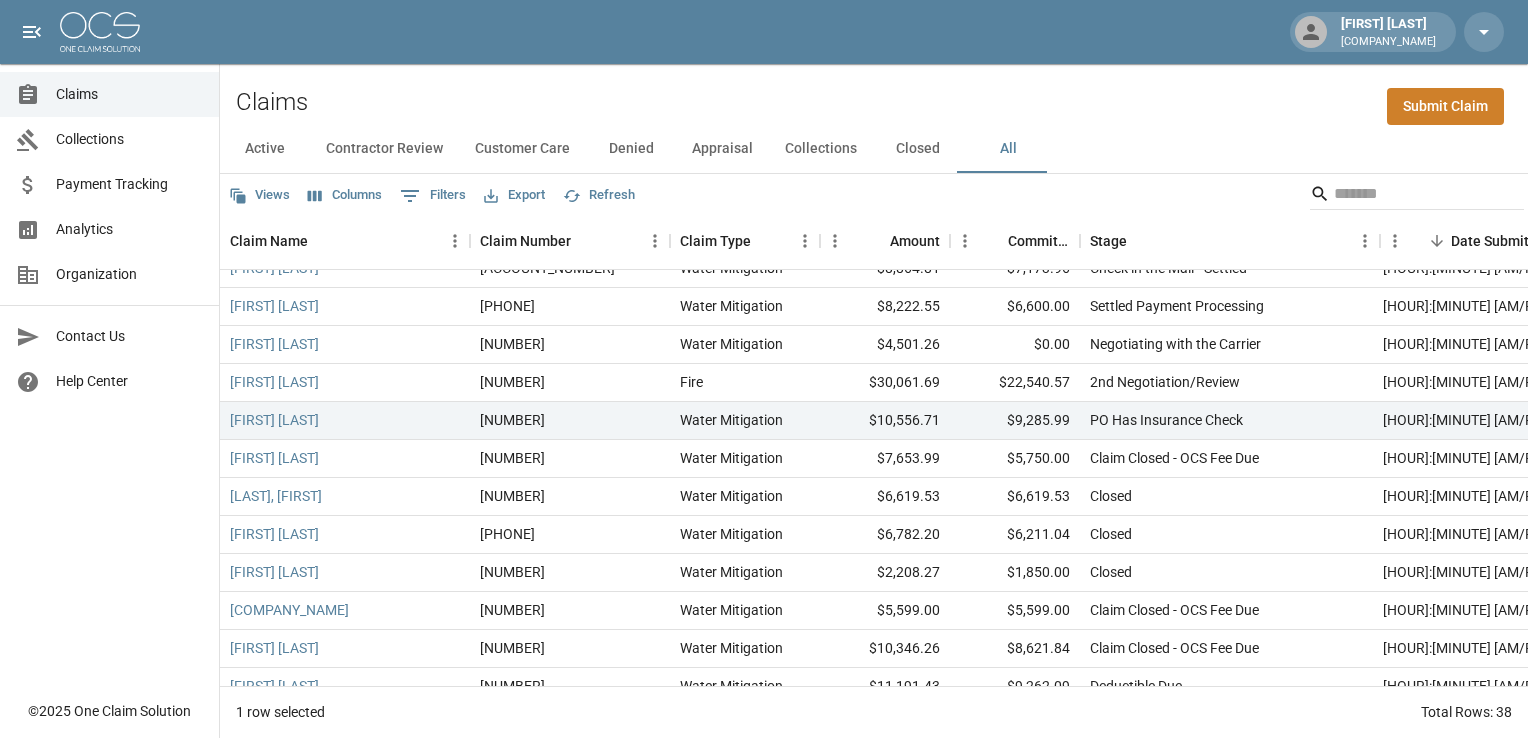 scroll, scrollTop: 300, scrollLeft: 0, axis: vertical 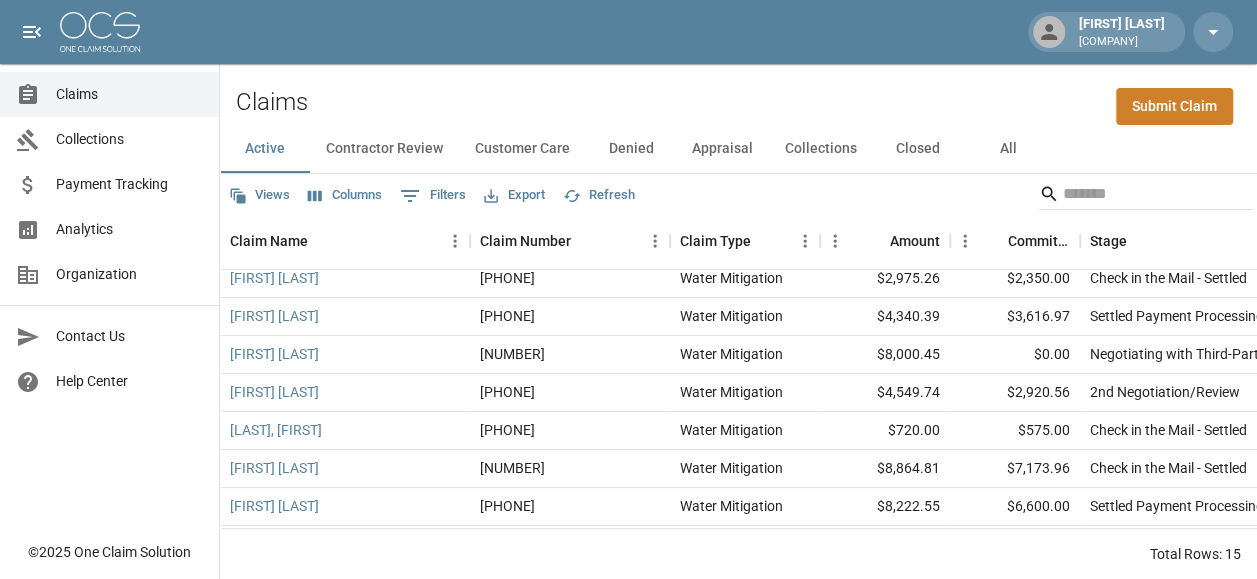 click on "All" at bounding box center [1008, 149] 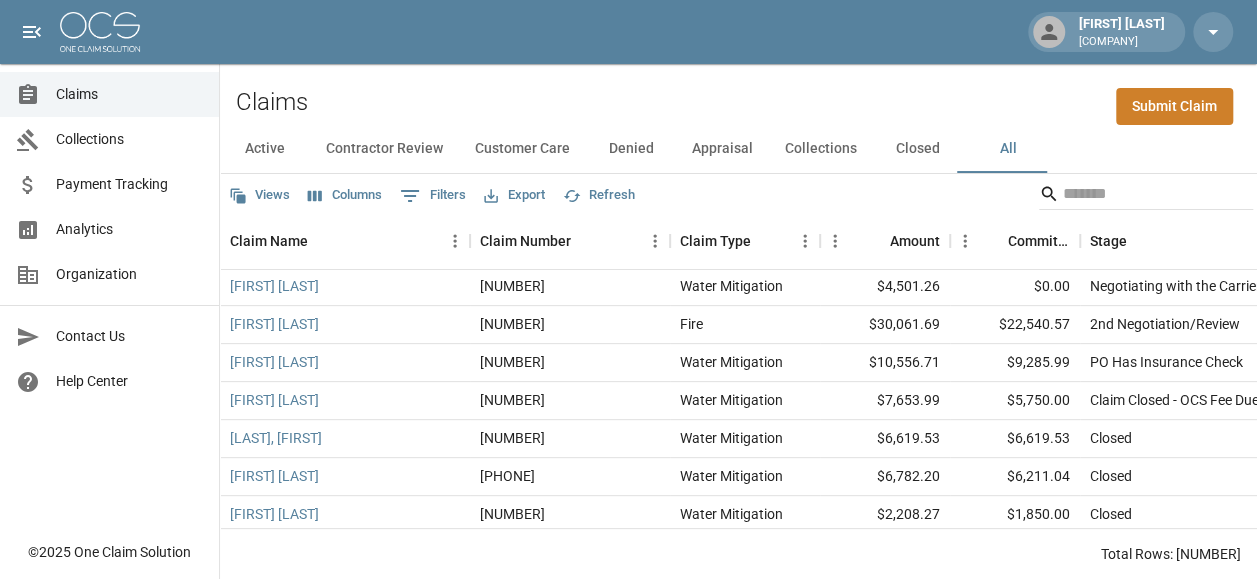 scroll, scrollTop: 500, scrollLeft: 0, axis: vertical 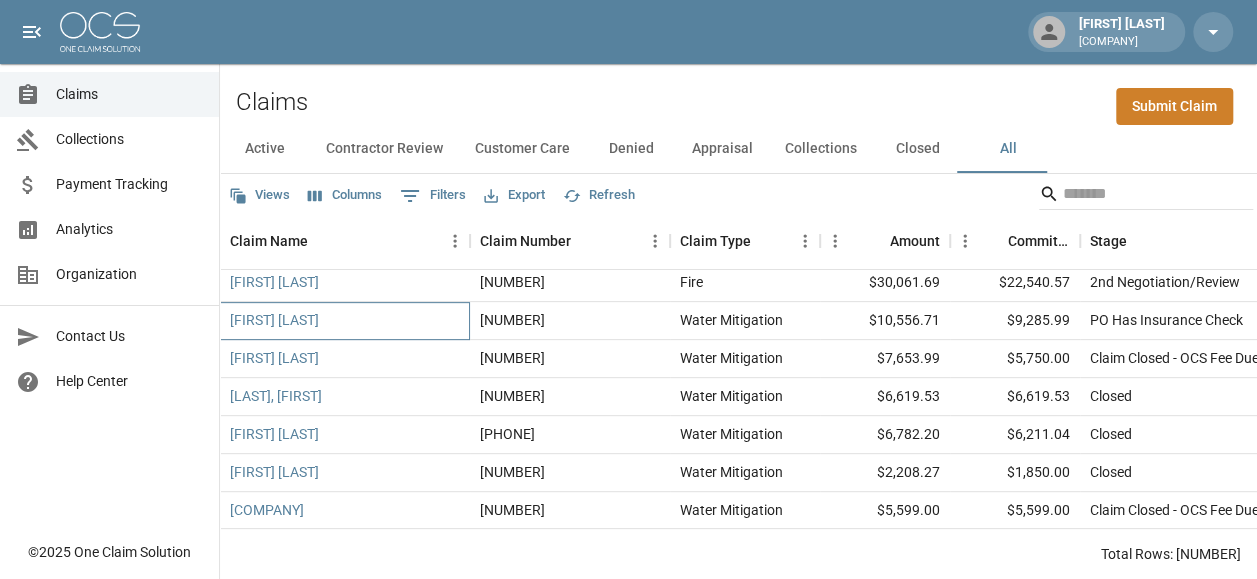 click on "[FIRST] [LAST]" at bounding box center (345, 321) 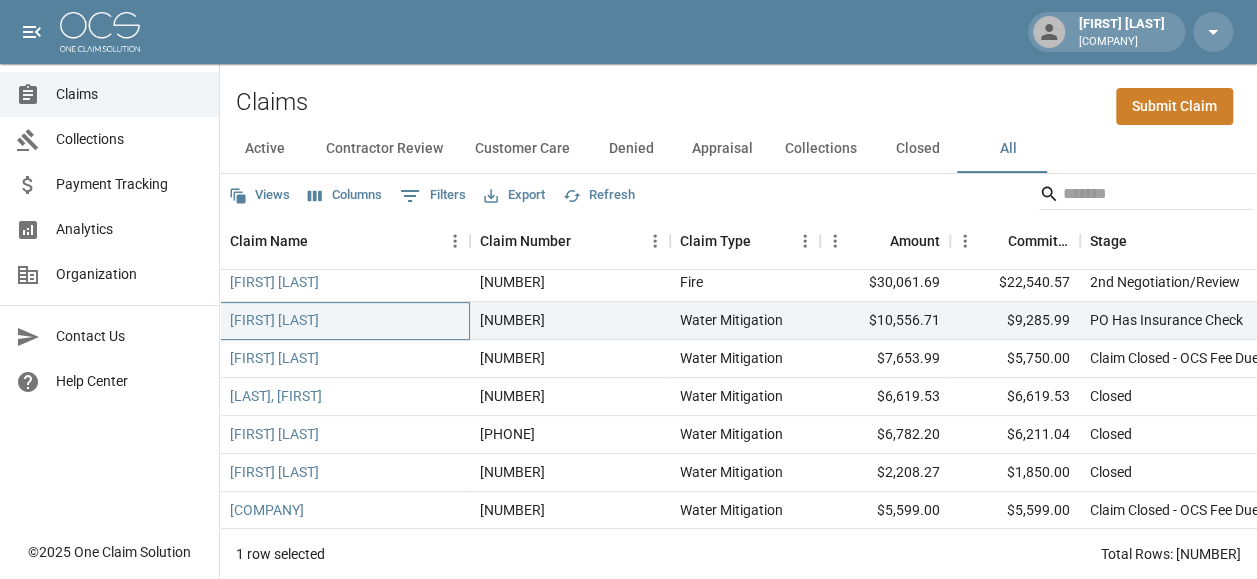 click on "[FIRST] [LAST]" at bounding box center (345, 321) 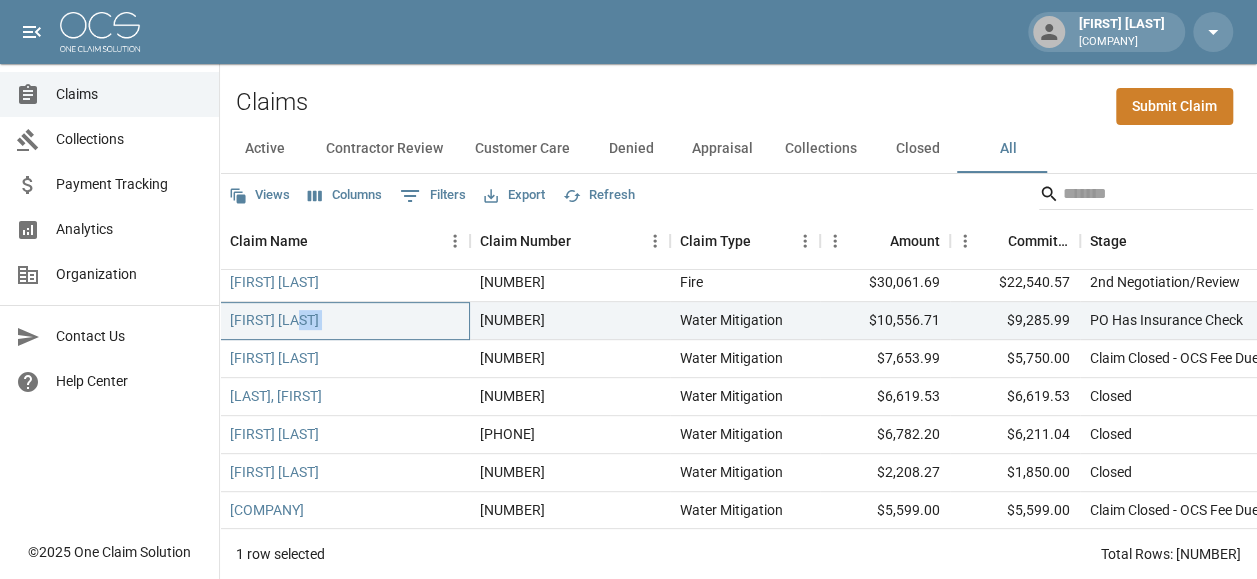 click on "[FIRST] [LAST]" at bounding box center (345, 321) 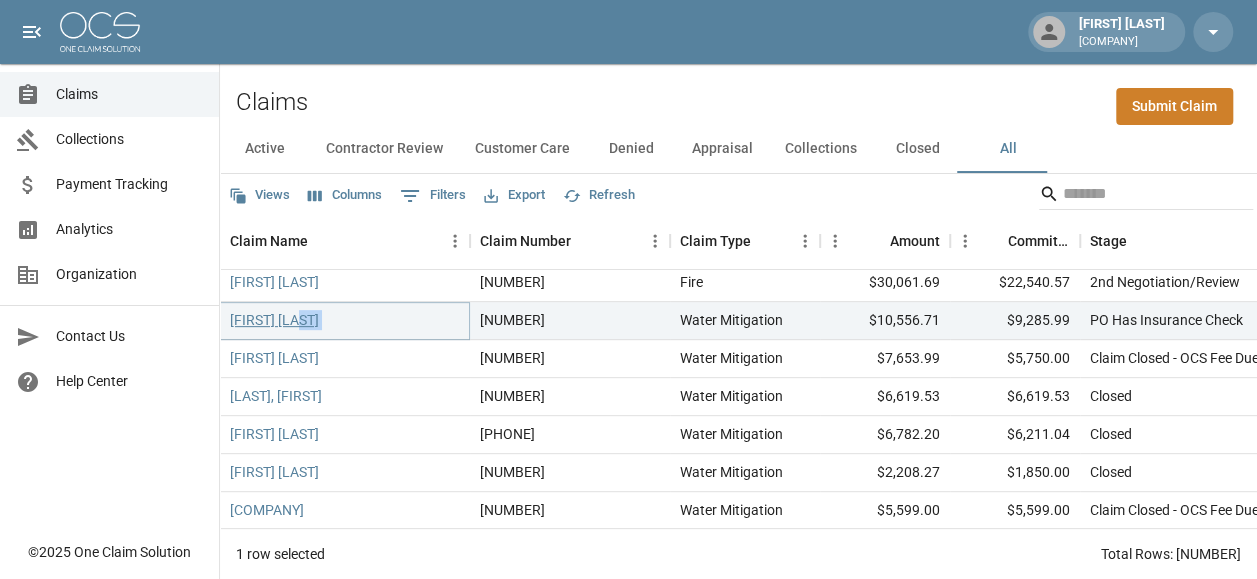 click on "[FIRST] [LAST]" at bounding box center [274, 320] 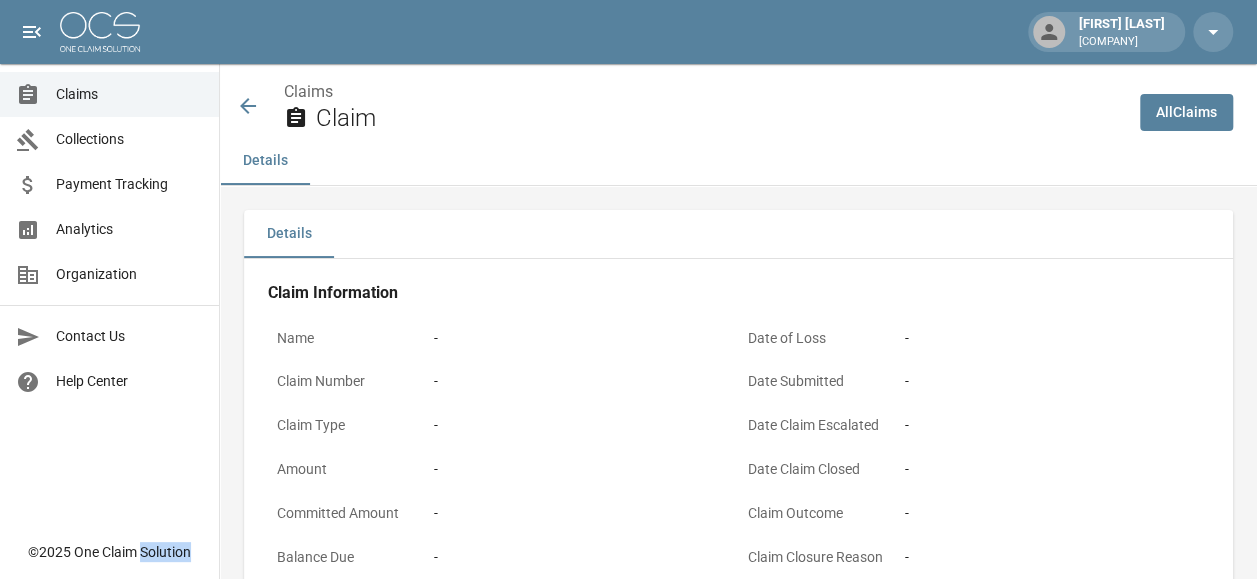 click on "[FIRST] [LAST] [COMPANY] Claims Collections Payment Tracking Analytics Organization Contact Us Help Center © [YEAR] One Claim Solution Claims Claim All Claims Details Details Claim Information Property Owner - Mailing Address - Mailing City - Mailing State - Mailing Zip - Insured's Phone Number - Insured's Alt Phone Number - Insured's Email - Documentation Invoice(s) - Work Authorizations - Photo Link - Paperwork - Testing - Photos (PDF) - Submission Notes Submission Notes -" at bounding box center (628, 730) 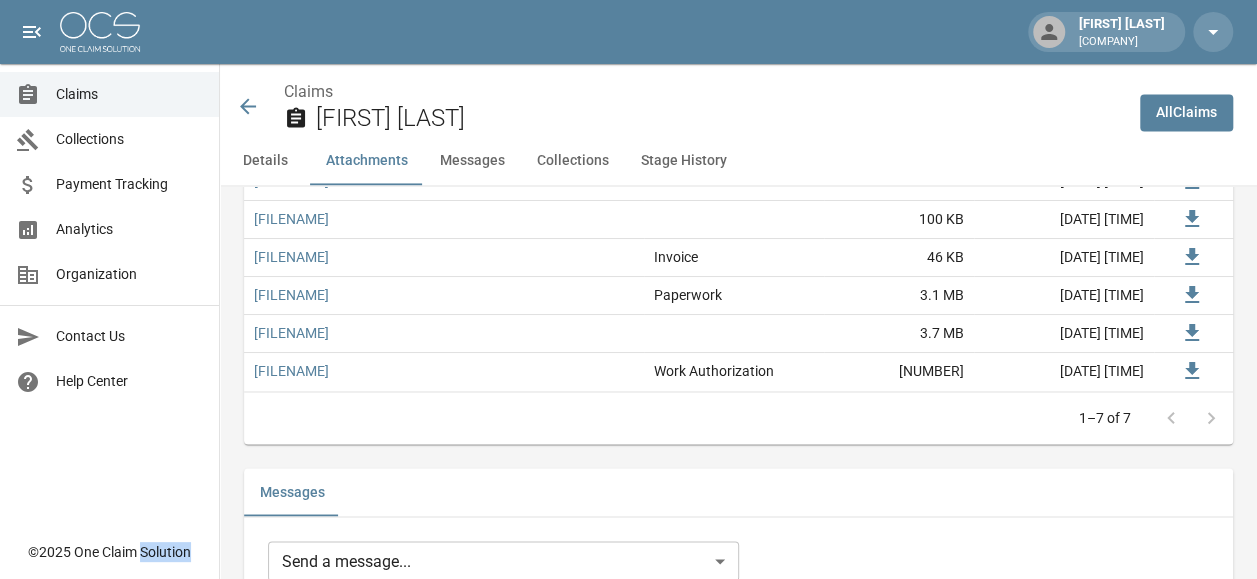 scroll, scrollTop: 1400, scrollLeft: 0, axis: vertical 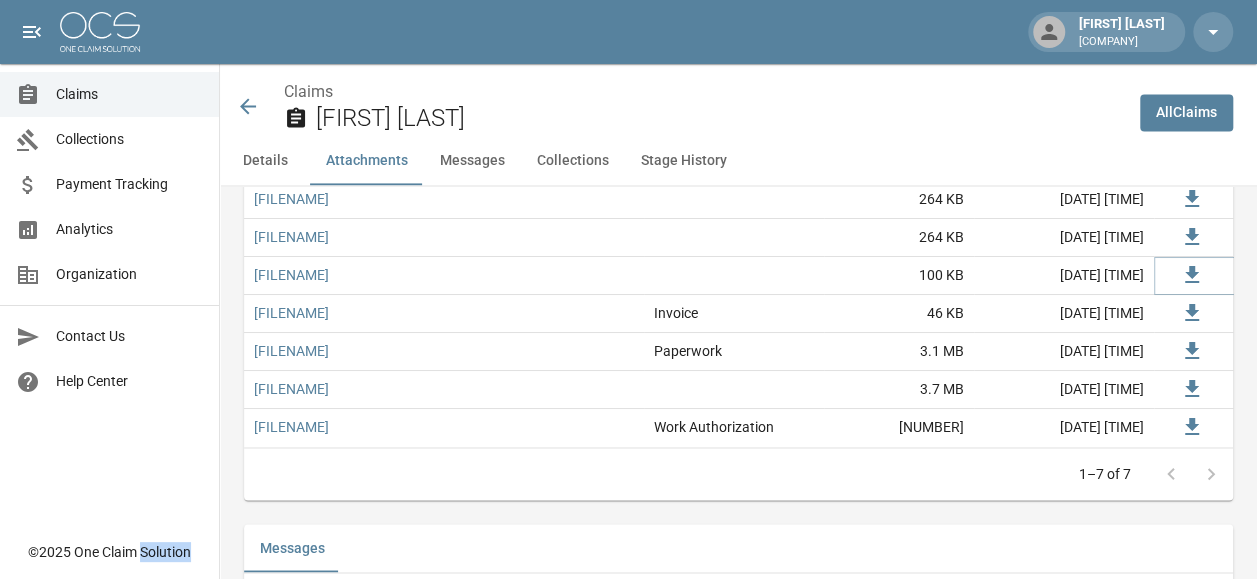 click 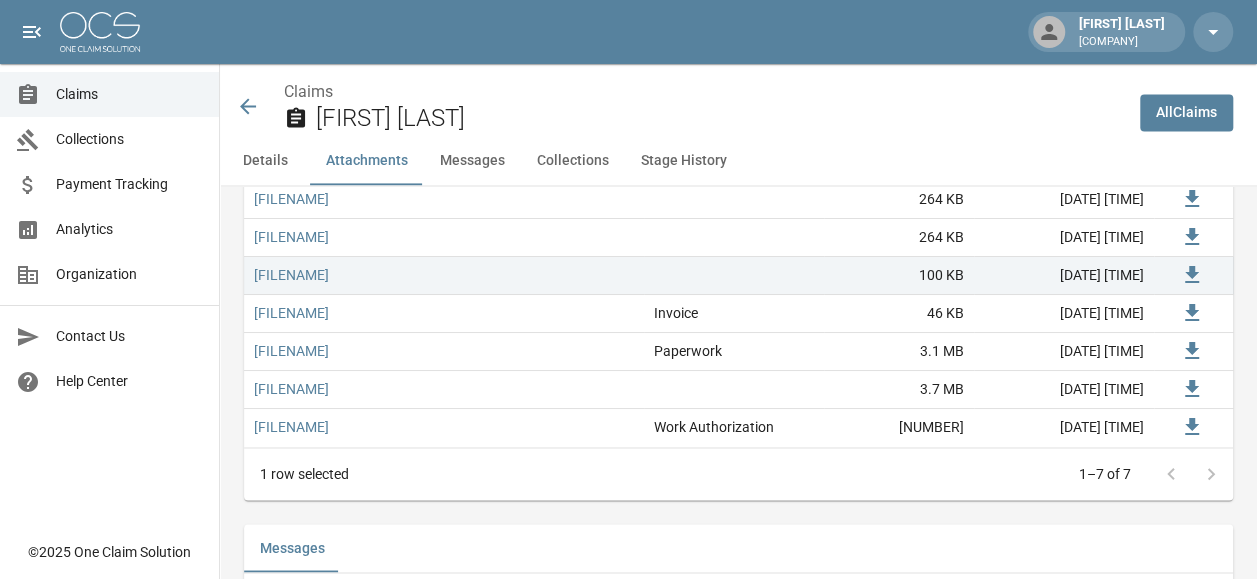 click on "Claims [NAME]" at bounding box center [704, 106] 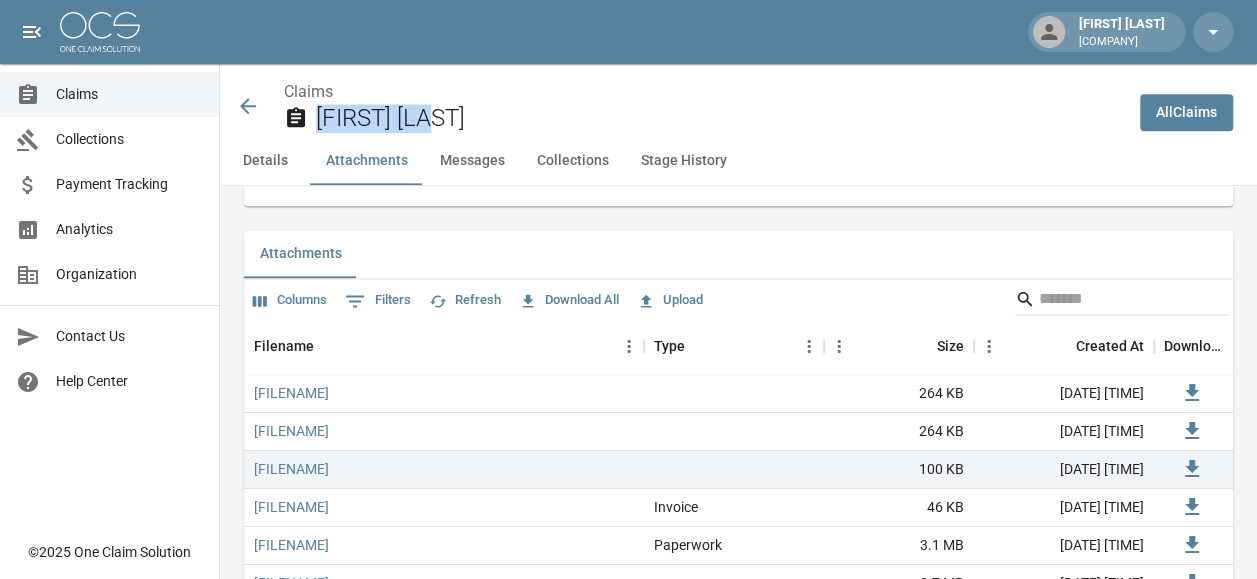 scroll, scrollTop: 1200, scrollLeft: 0, axis: vertical 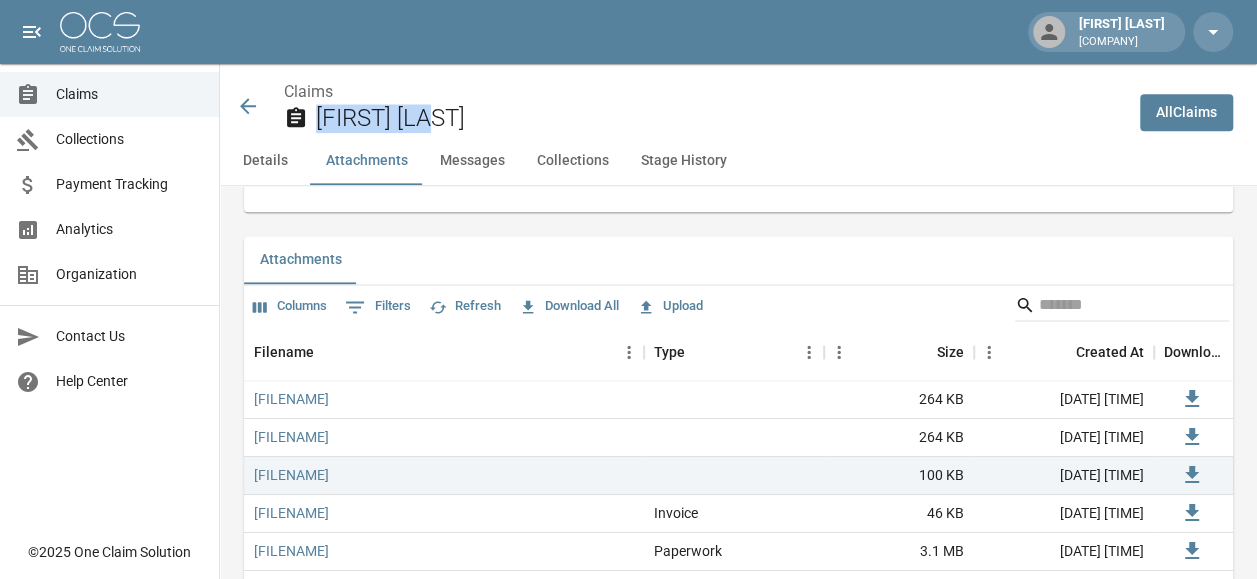 click 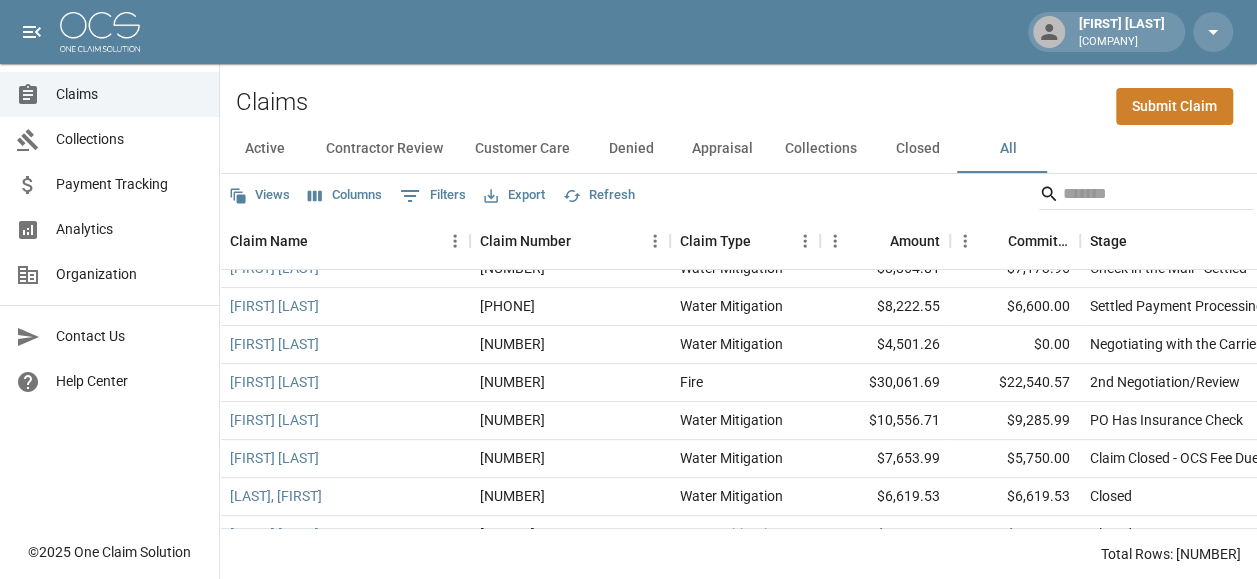 scroll, scrollTop: 500, scrollLeft: 0, axis: vertical 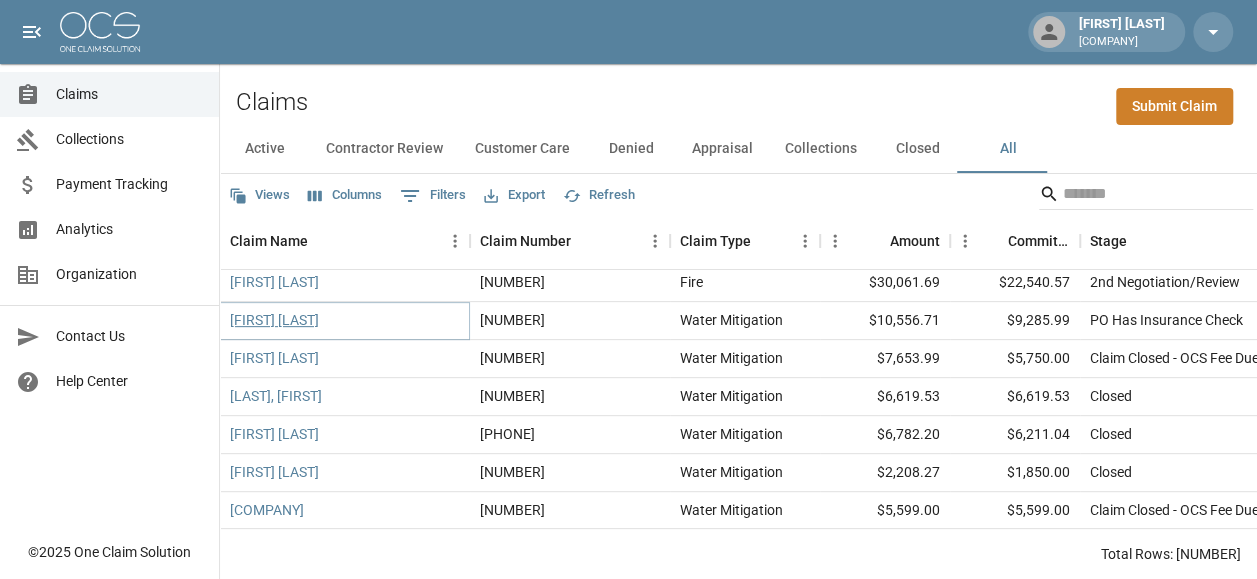 click on "Devon Smith" at bounding box center [274, 320] 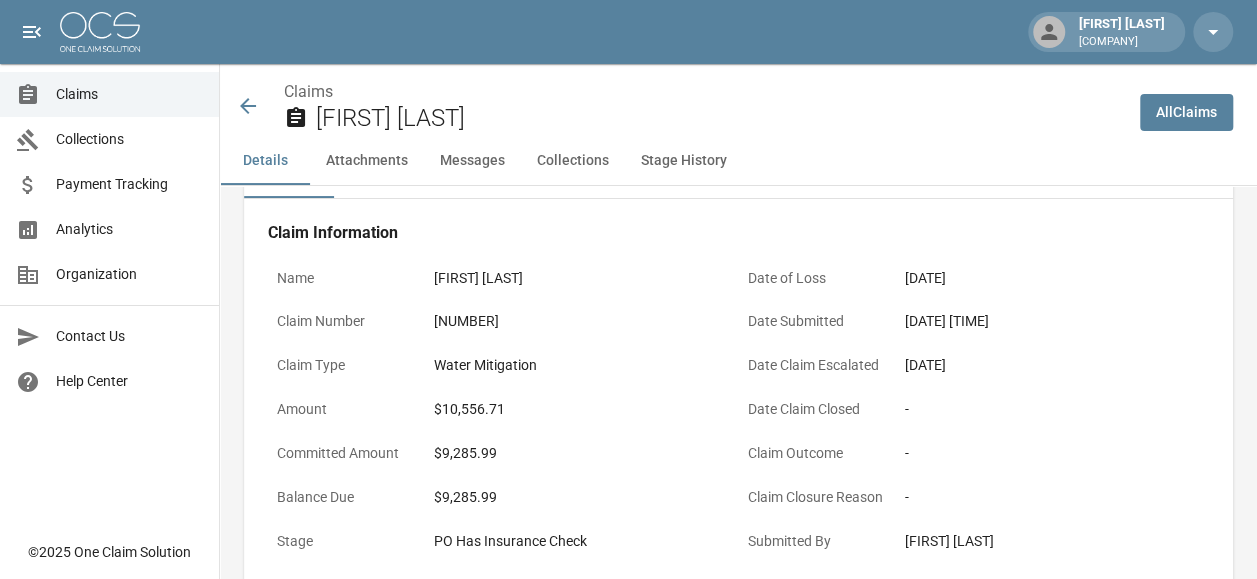 scroll, scrollTop: 100, scrollLeft: 0, axis: vertical 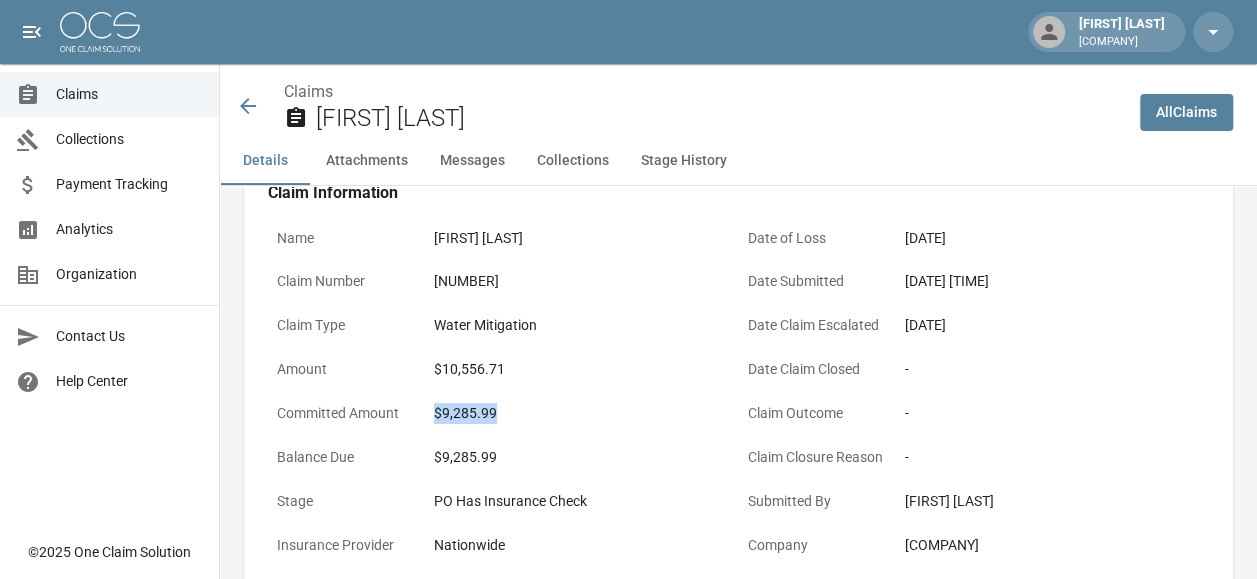 drag, startPoint x: 496, startPoint y: 410, endPoint x: 437, endPoint y: 409, distance: 59.008472 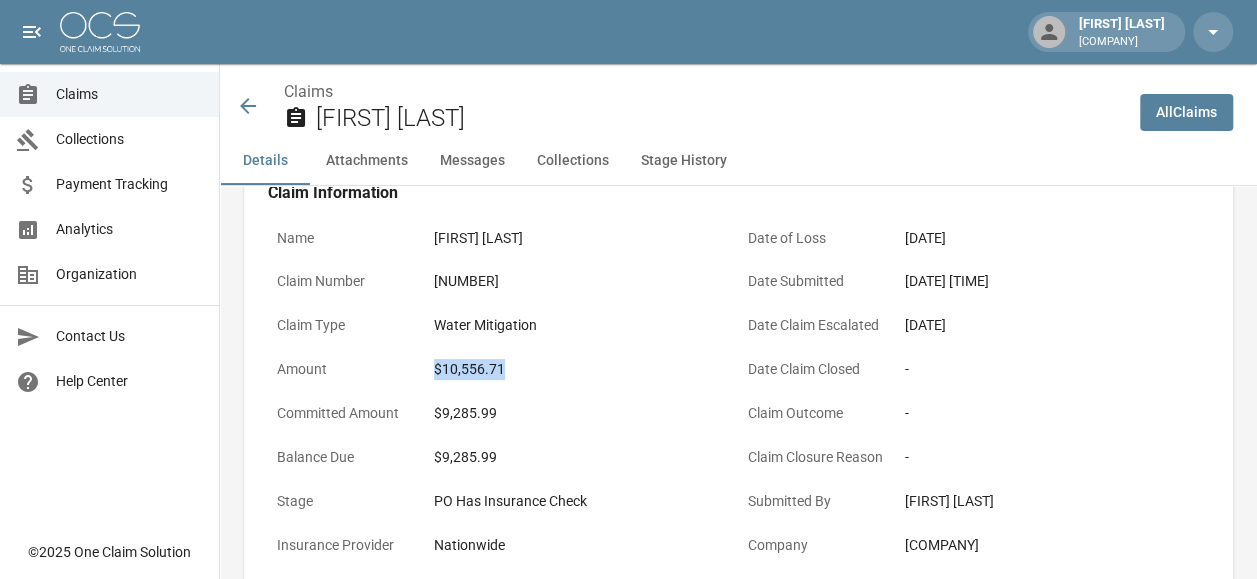 drag, startPoint x: 504, startPoint y: 360, endPoint x: 436, endPoint y: 369, distance: 68.593 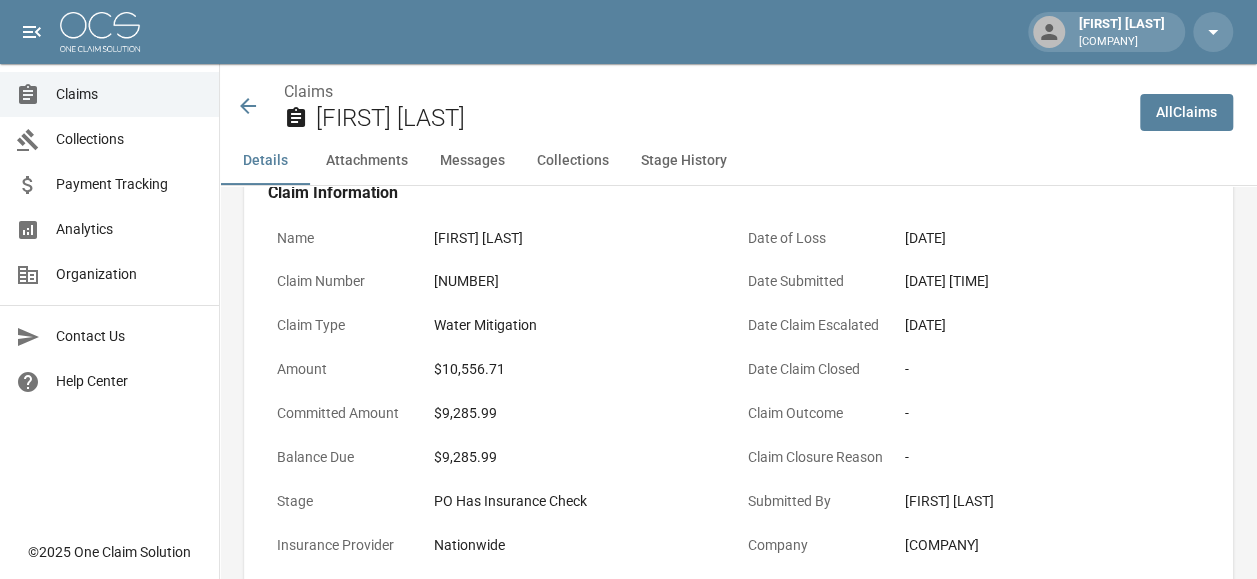 drag, startPoint x: 443, startPoint y: 369, endPoint x: 595, endPoint y: 434, distance: 165.31485 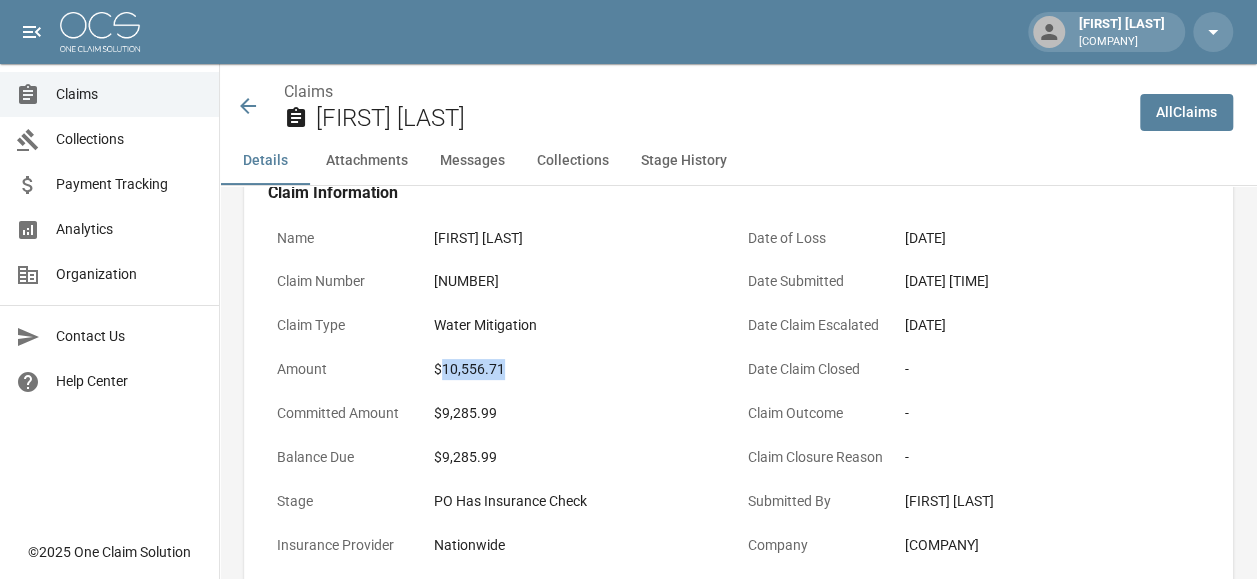 drag, startPoint x: 510, startPoint y: 368, endPoint x: 444, endPoint y: 368, distance: 66 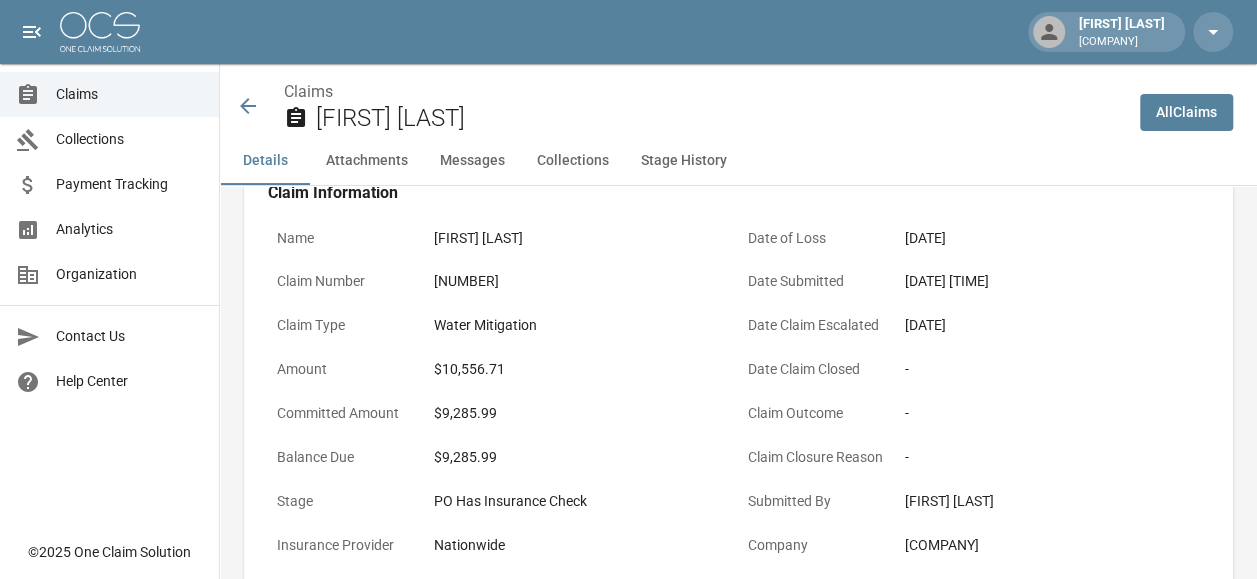click on "-" at bounding box center [1052, 413] 